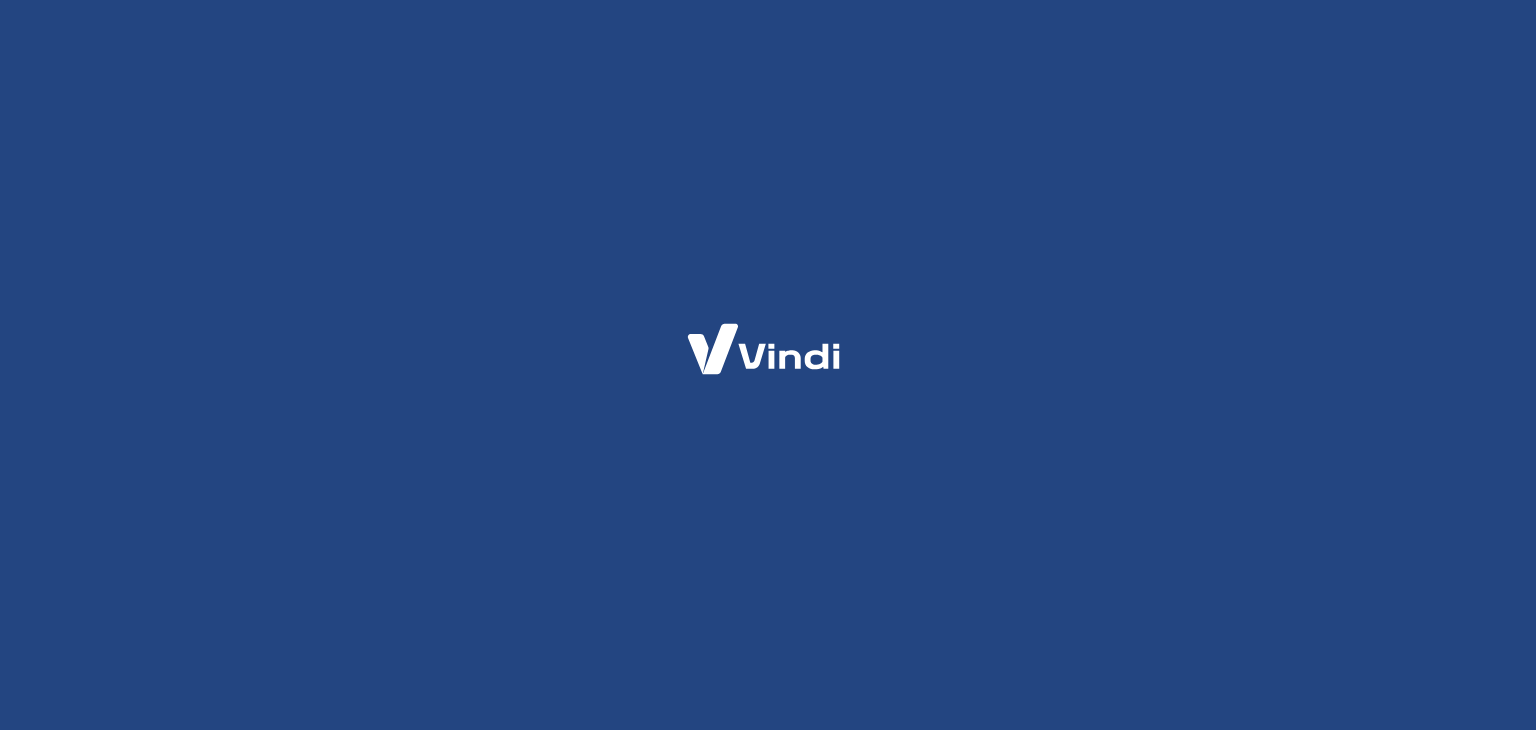 scroll, scrollTop: 0, scrollLeft: 0, axis: both 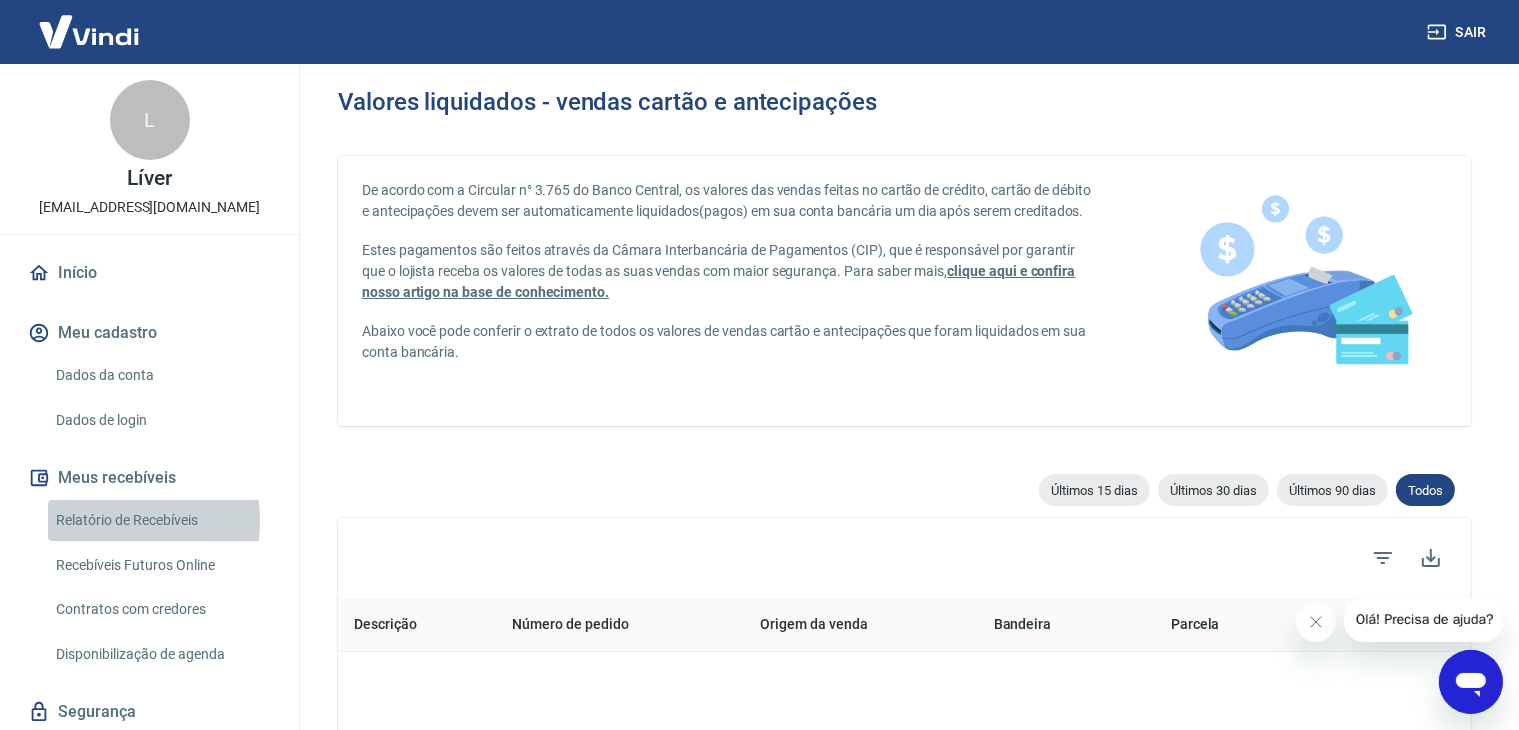 click on "Relatório de Recebíveis" at bounding box center (161, 520) 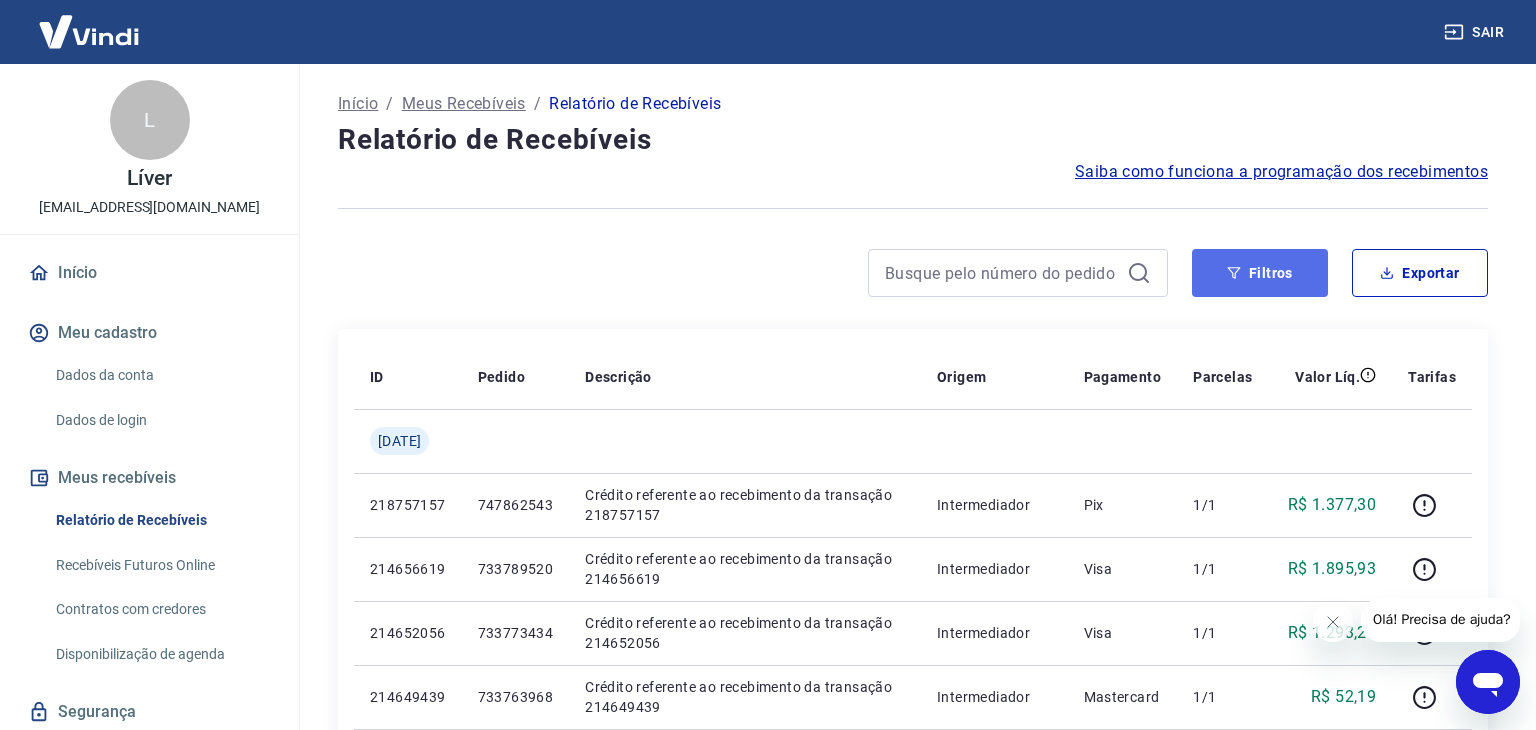 click on "Filtros" at bounding box center [1260, 273] 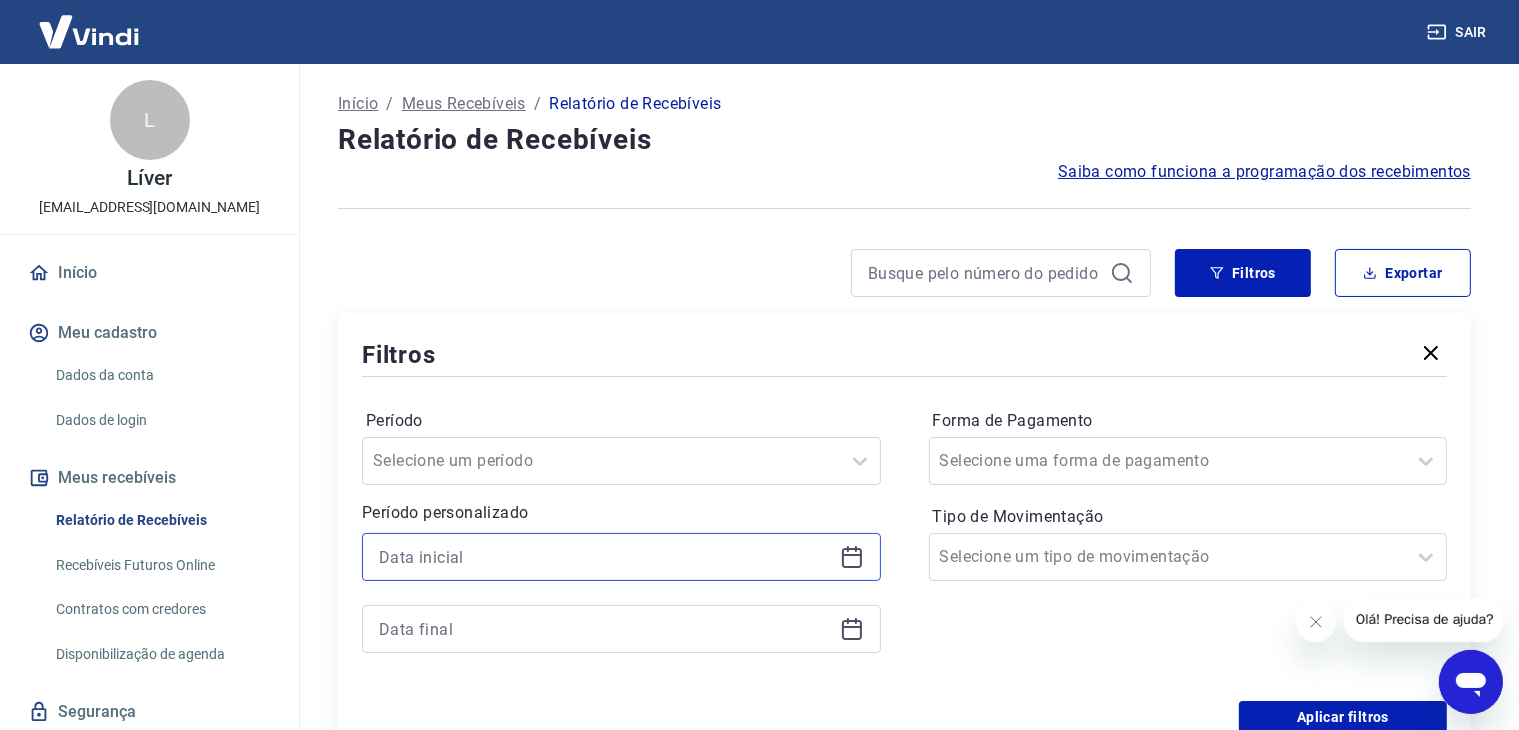 click at bounding box center (605, 557) 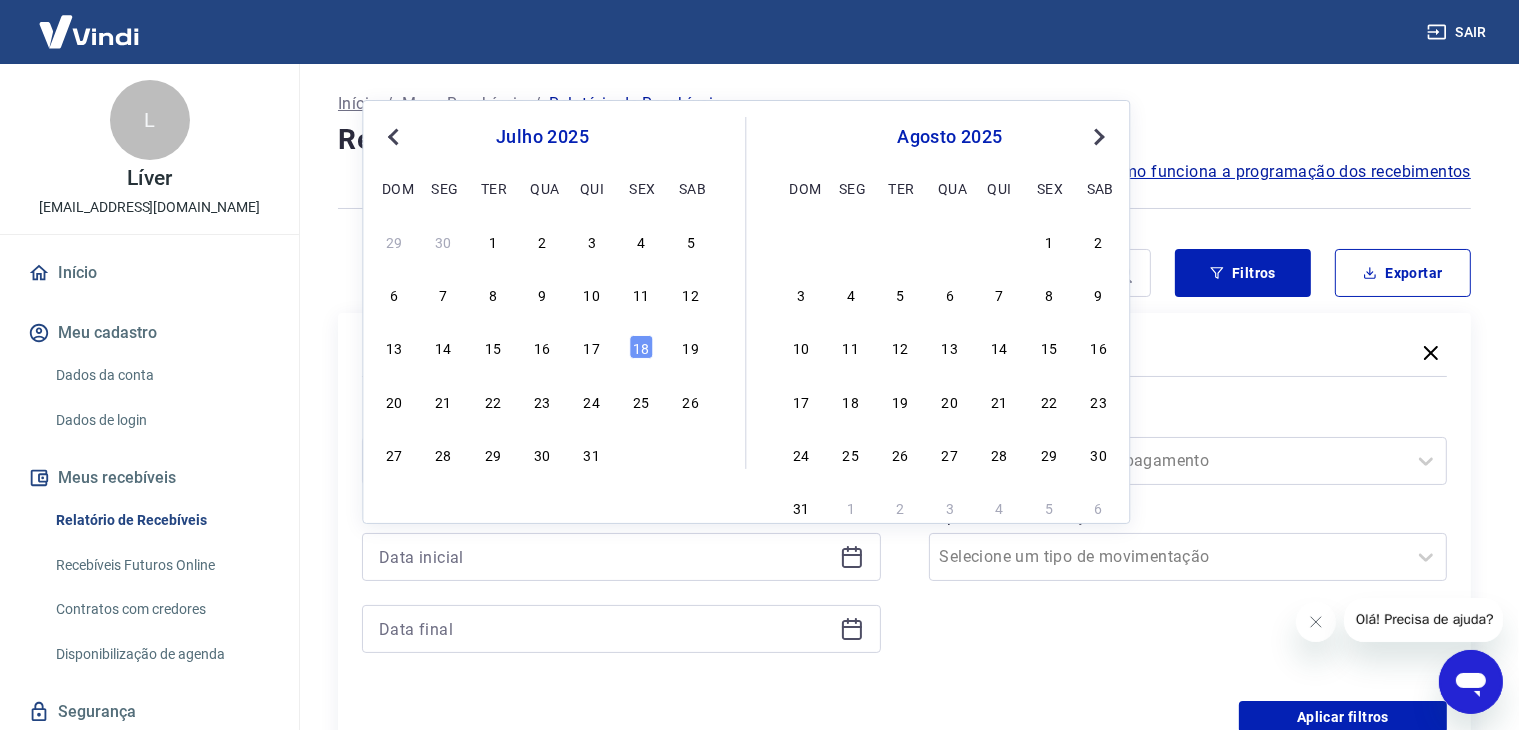 click on "17" at bounding box center (592, 347) 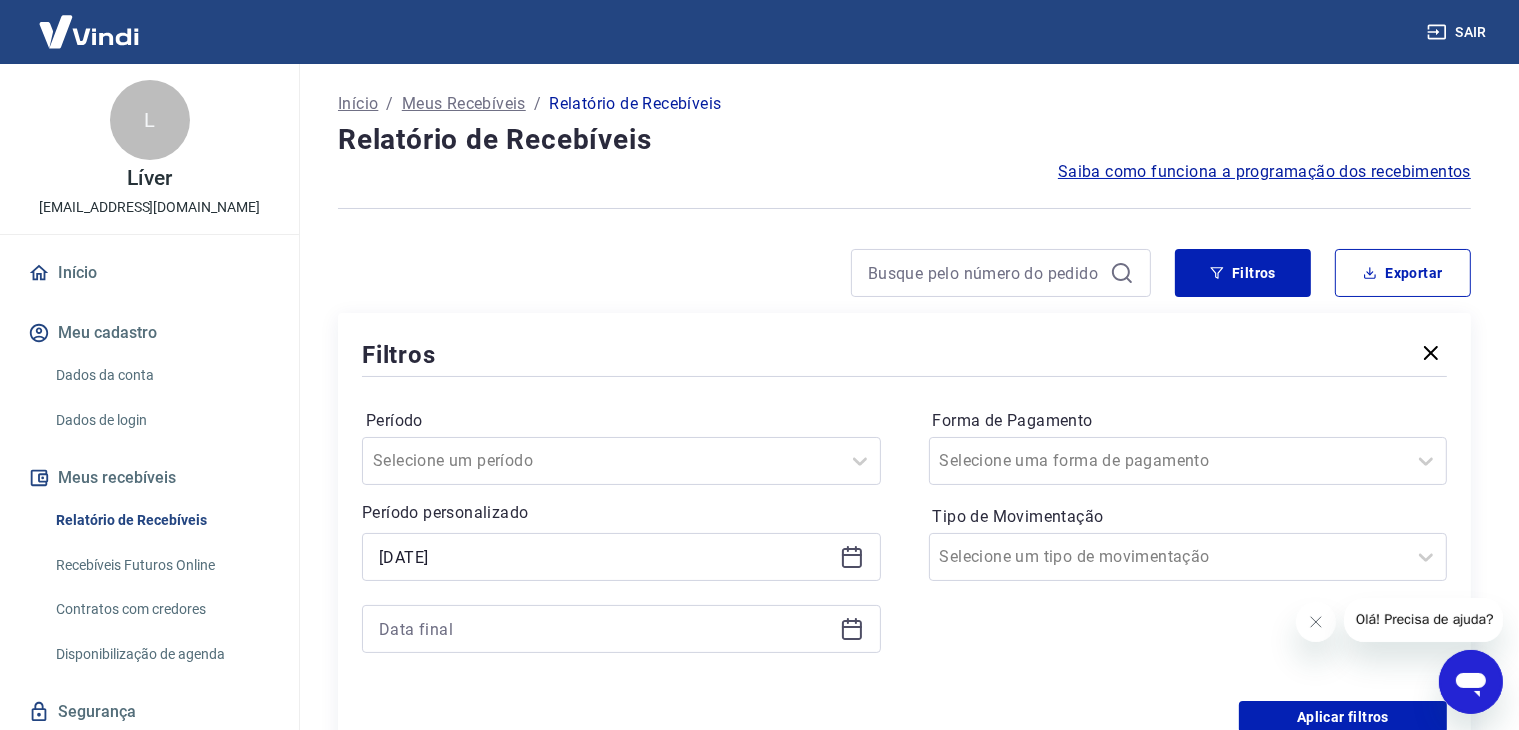 type on "[DATE]" 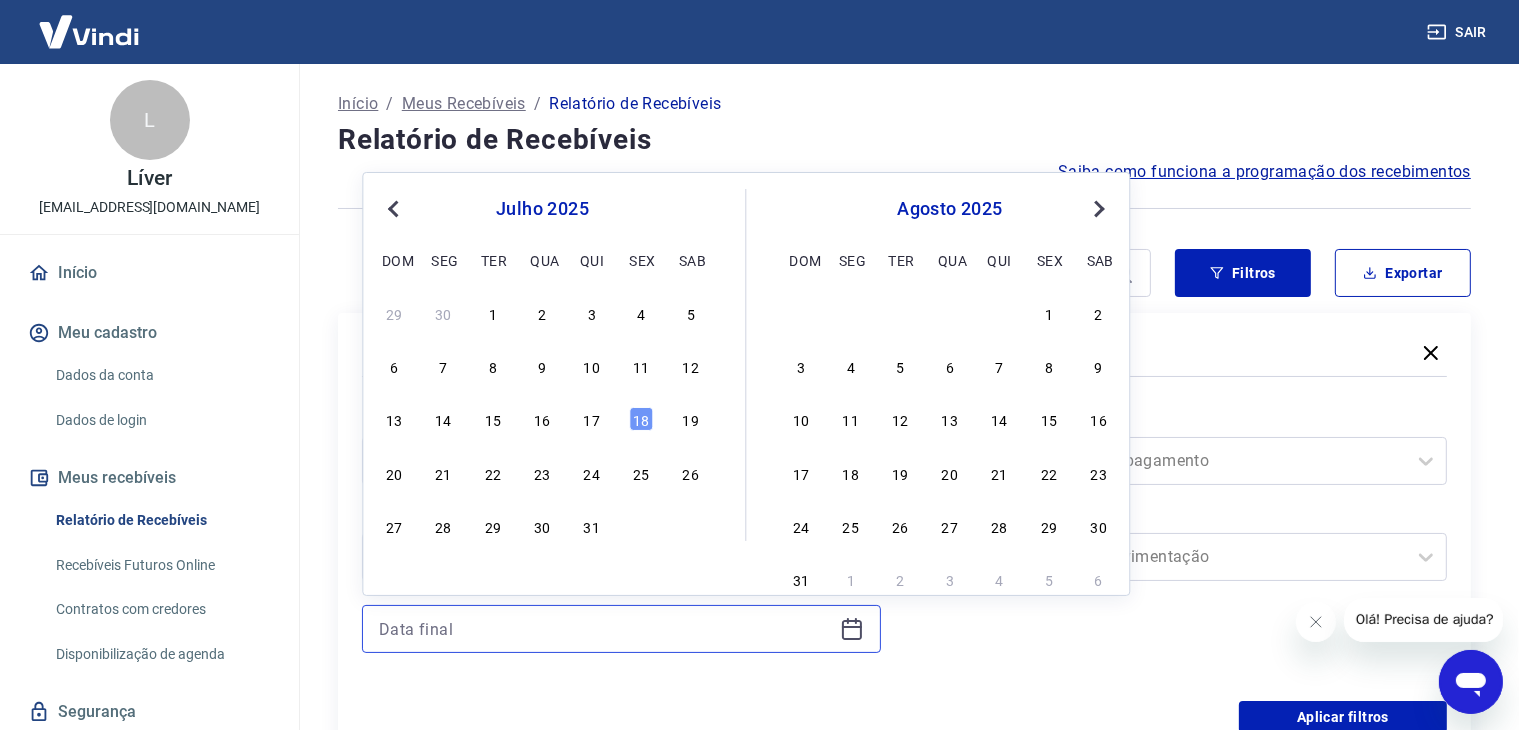 click at bounding box center (605, 629) 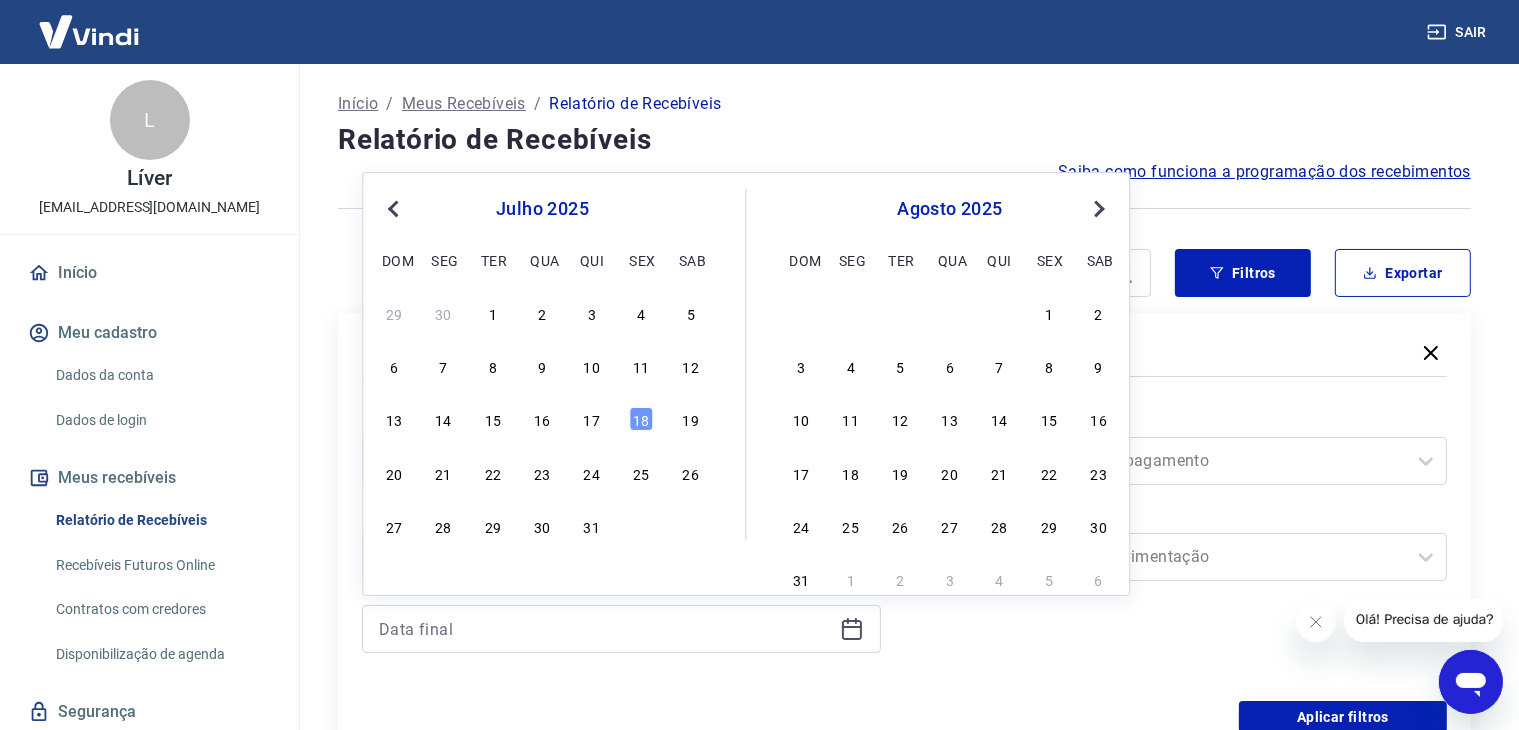 click on "17" at bounding box center (592, 419) 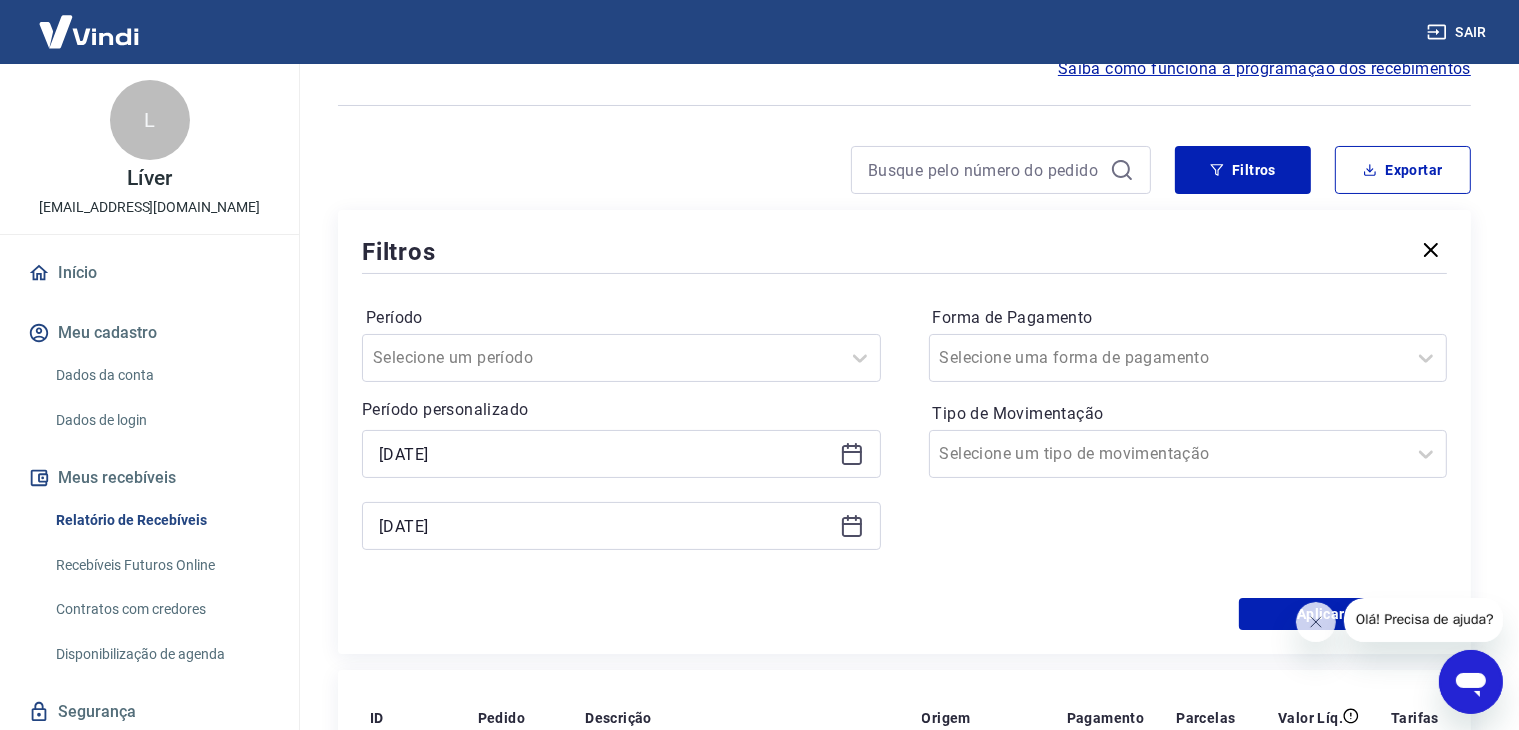 scroll, scrollTop: 400, scrollLeft: 0, axis: vertical 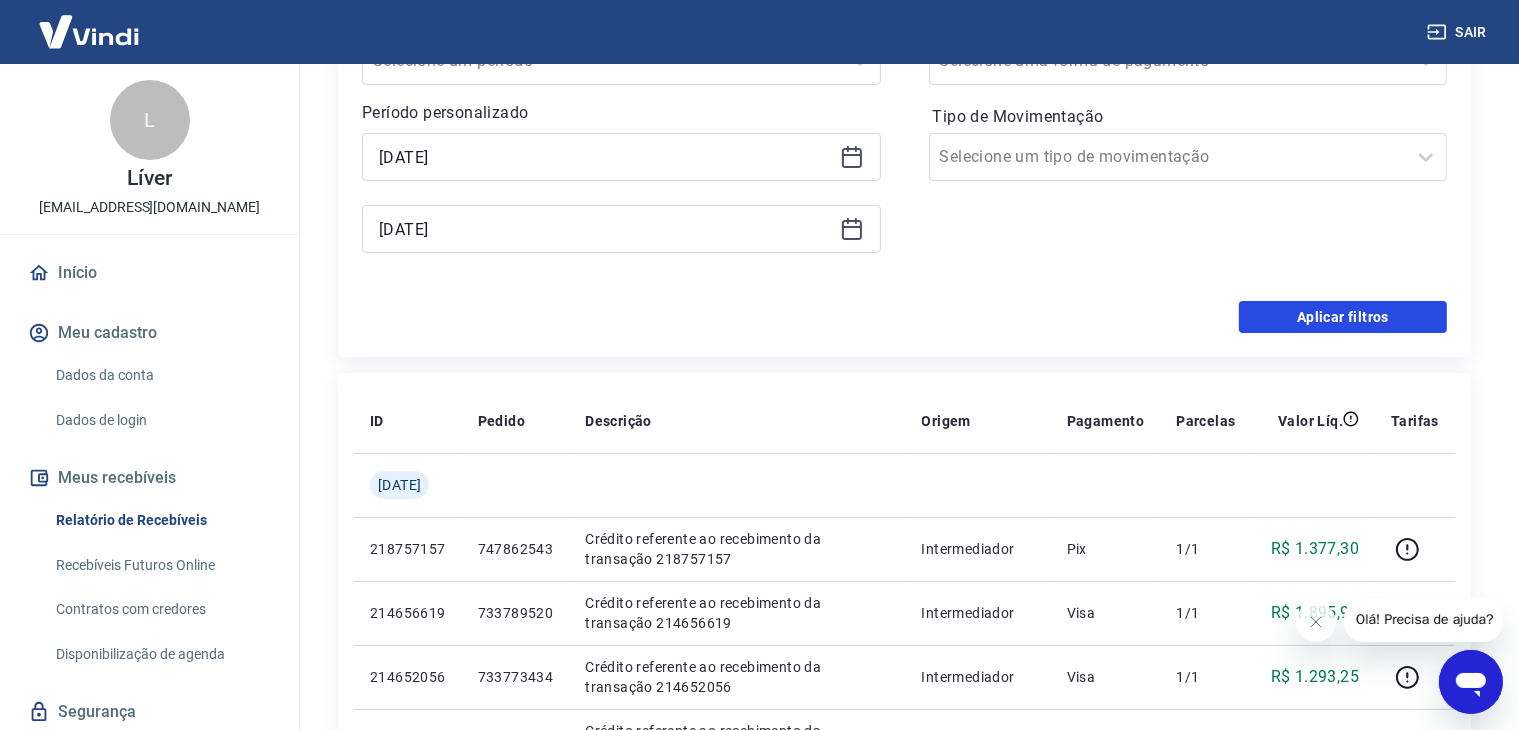 drag, startPoint x: 1318, startPoint y: 325, endPoint x: 1298, endPoint y: 382, distance: 60.40695 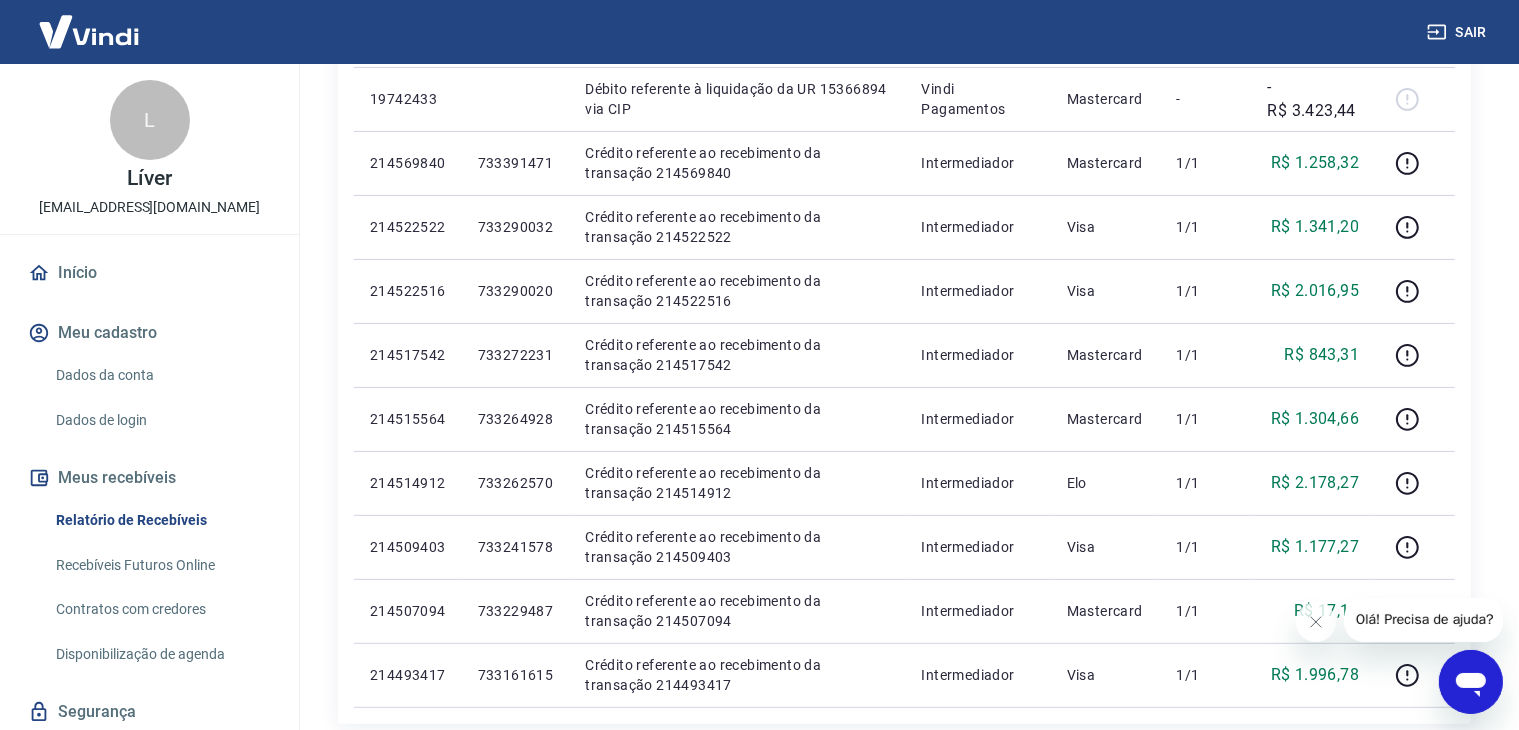 scroll, scrollTop: 500, scrollLeft: 0, axis: vertical 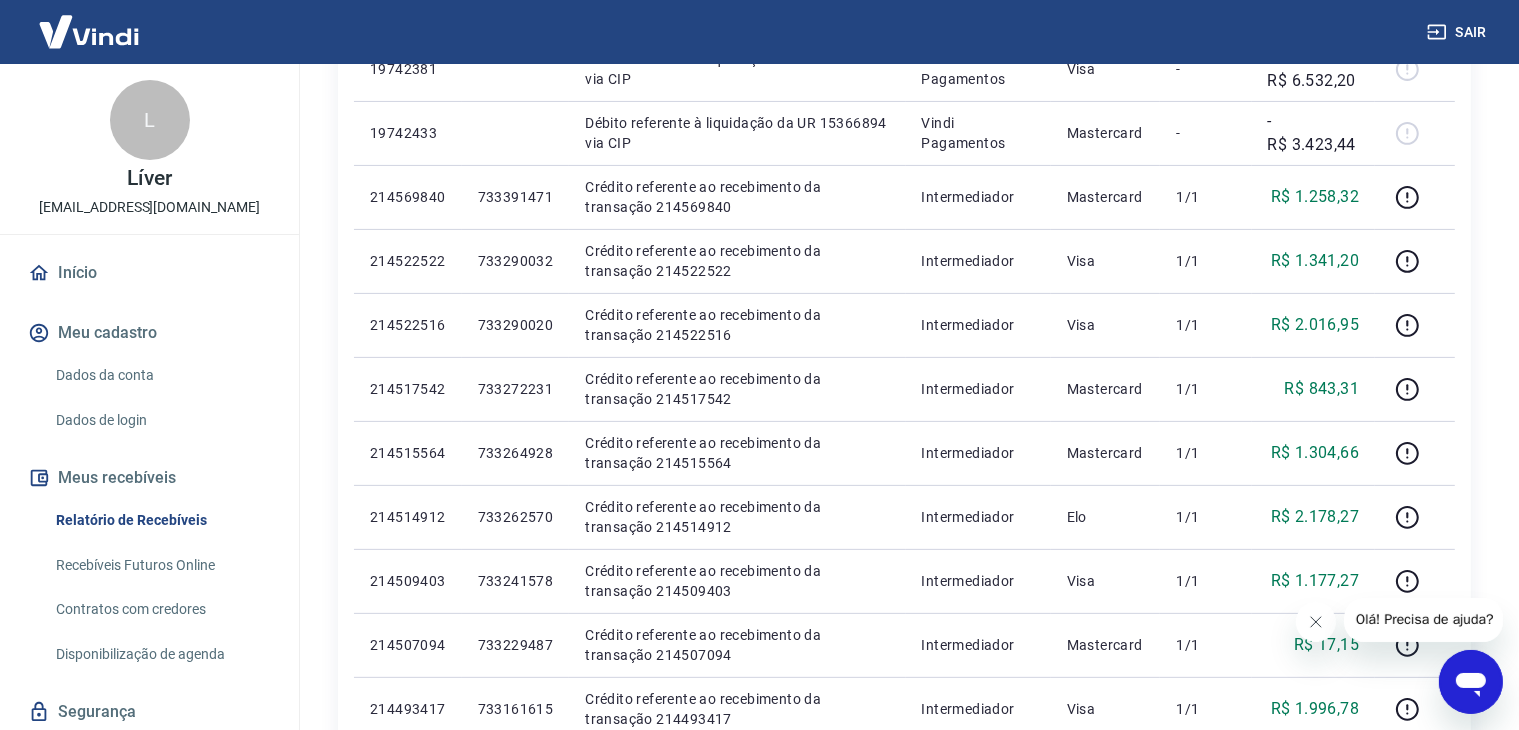 click at bounding box center (1315, 621) 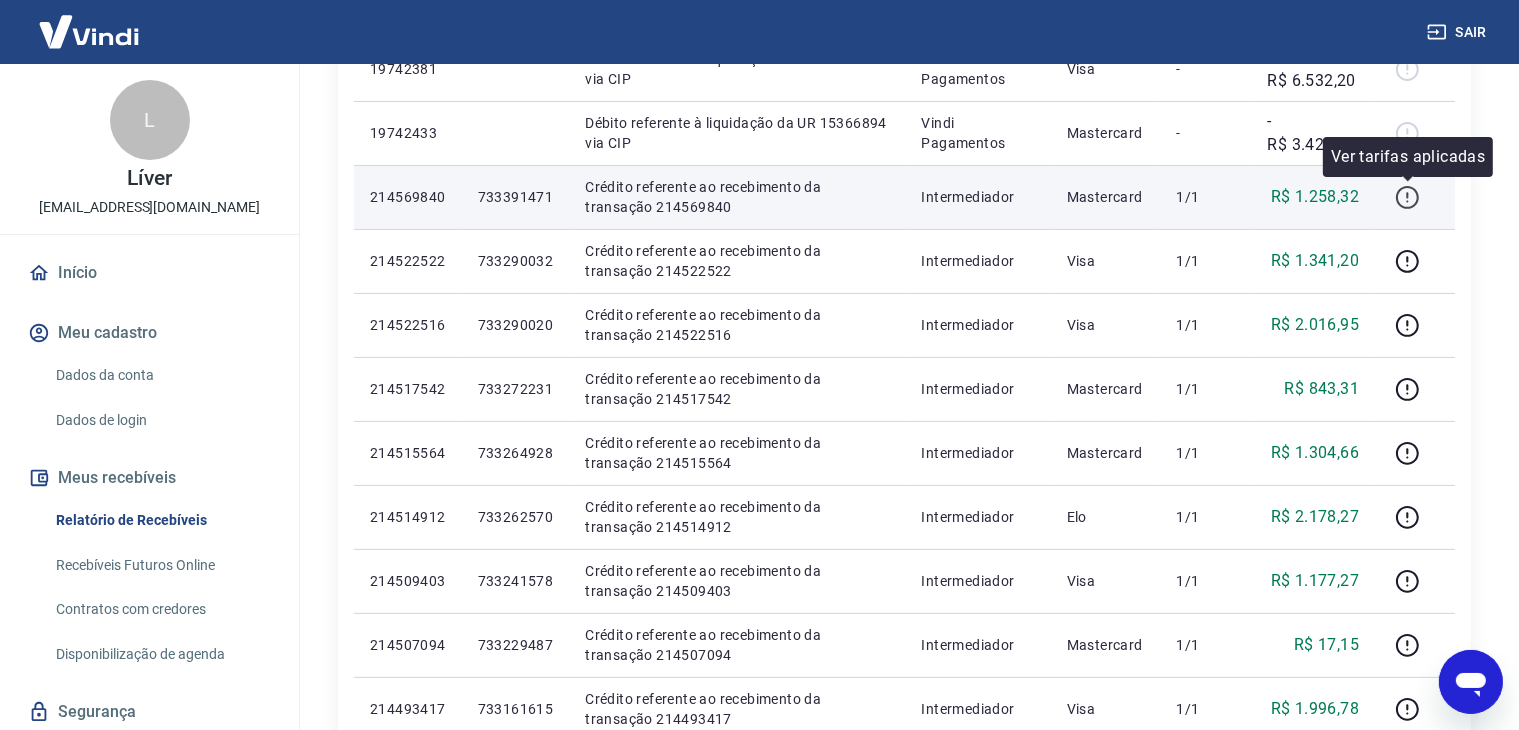 click 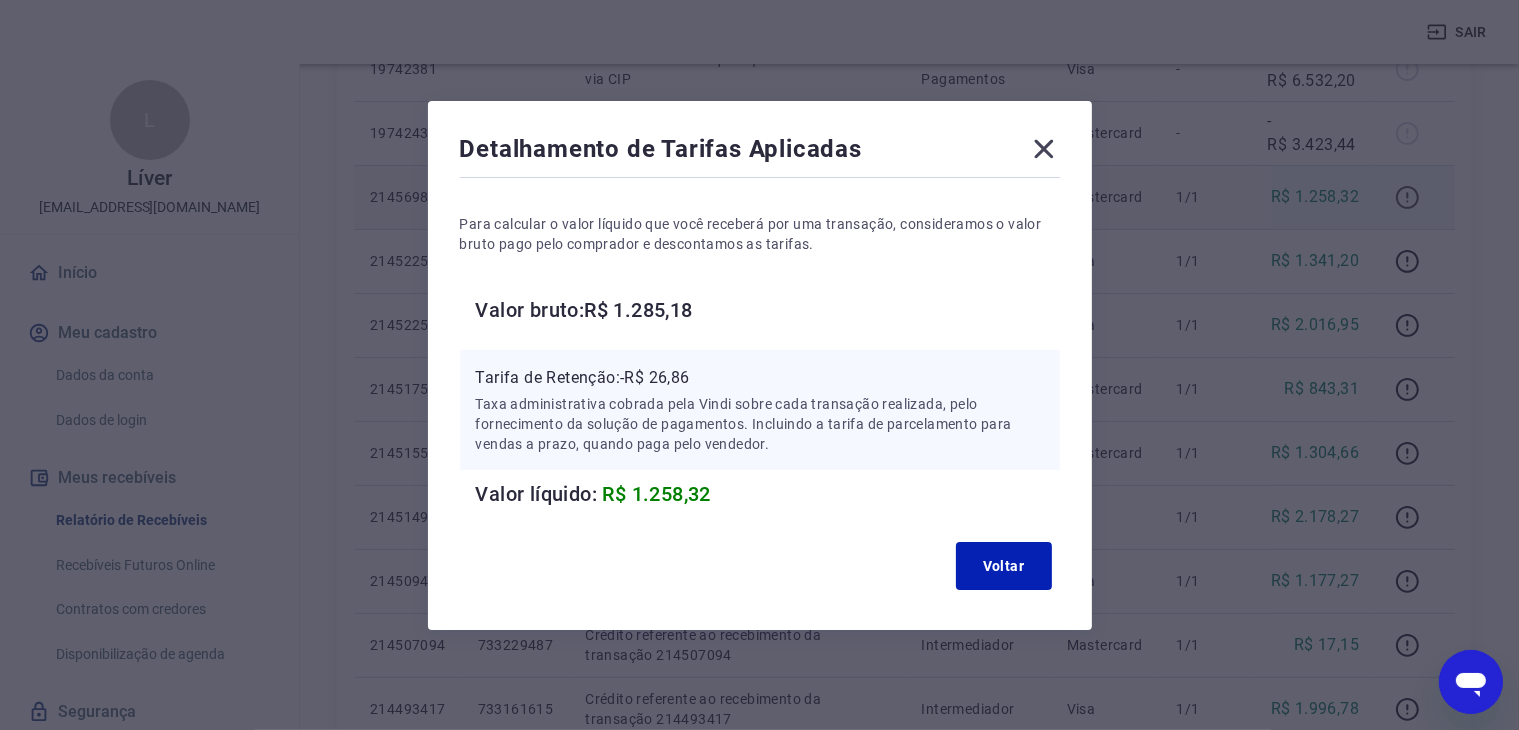type 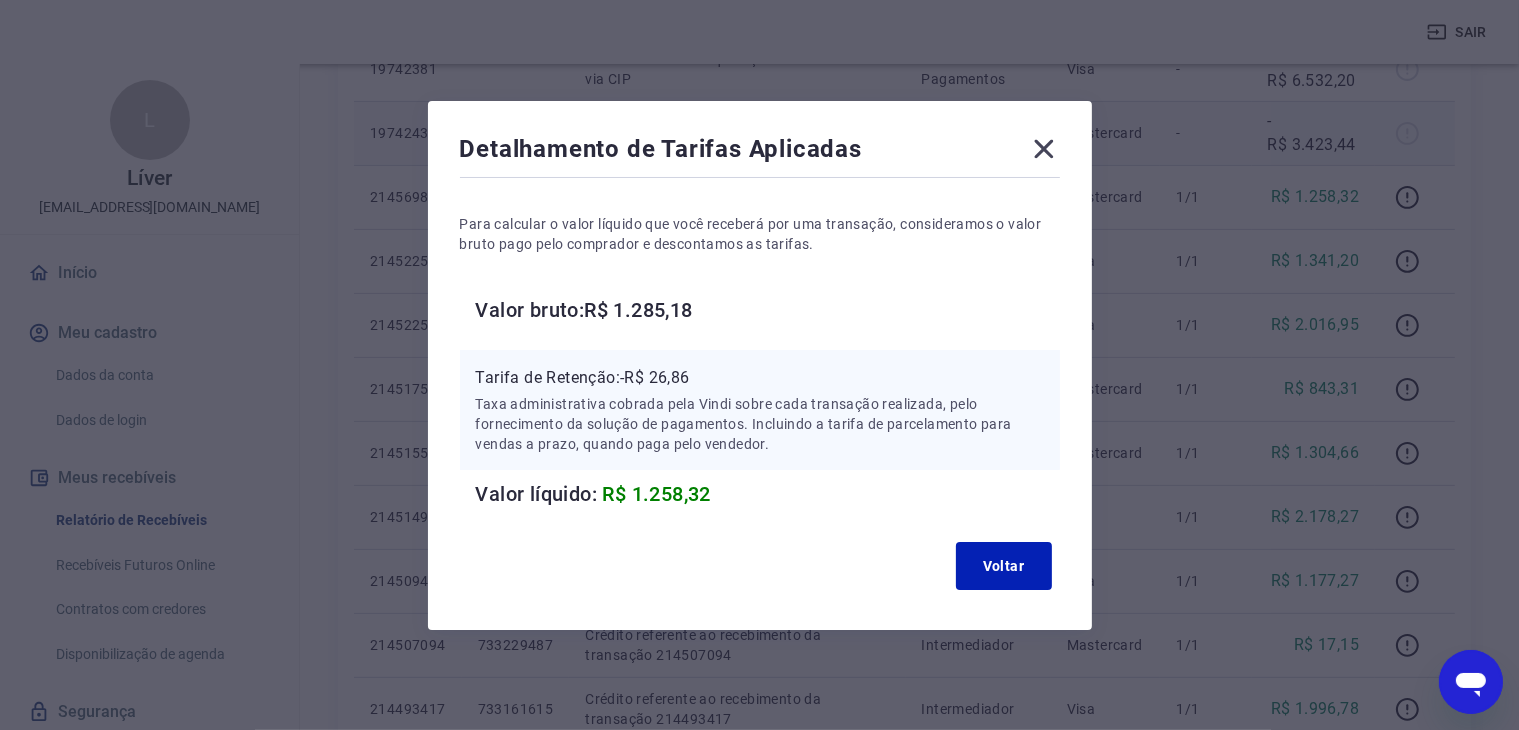 drag, startPoint x: 1052, startPoint y: 145, endPoint x: 1103, endPoint y: 152, distance: 51.47815 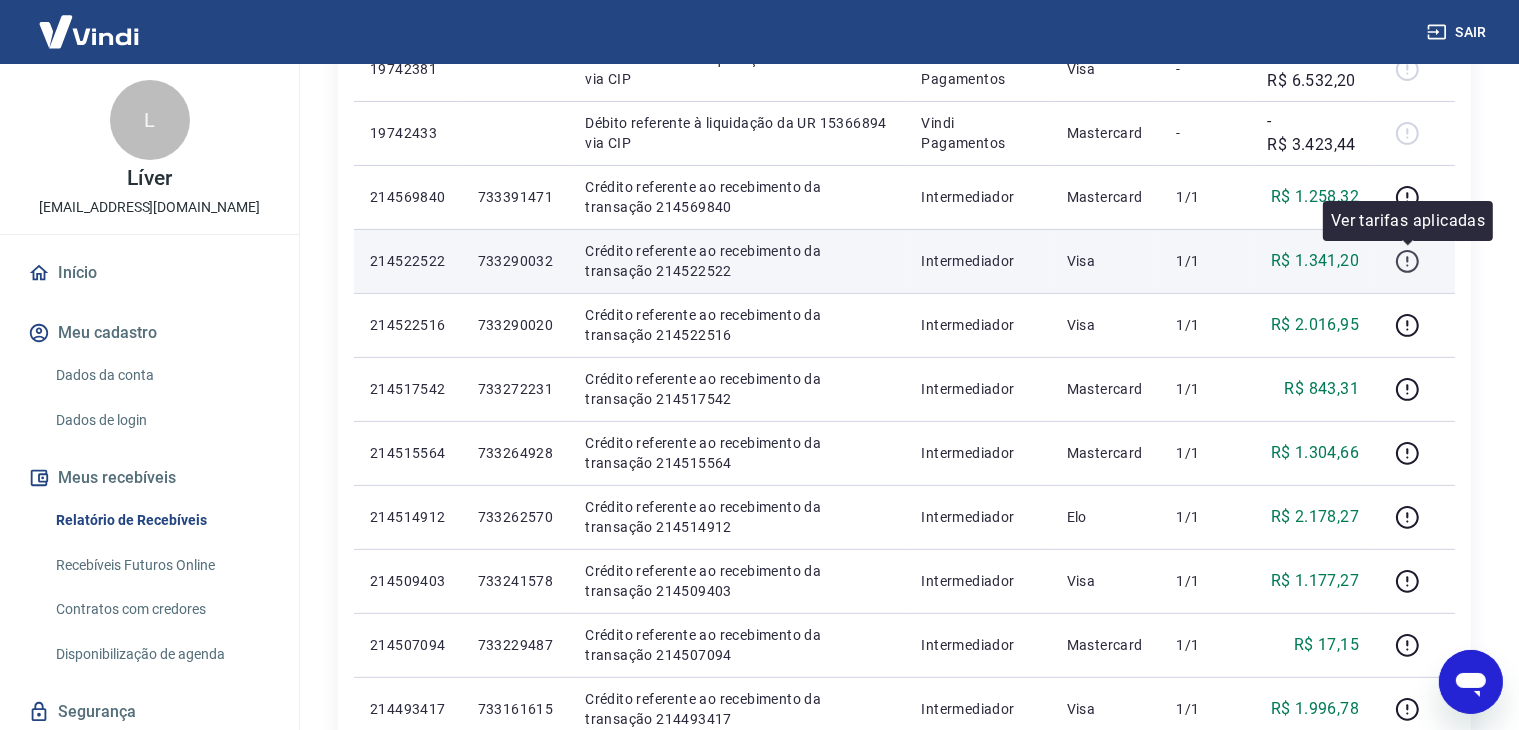 click 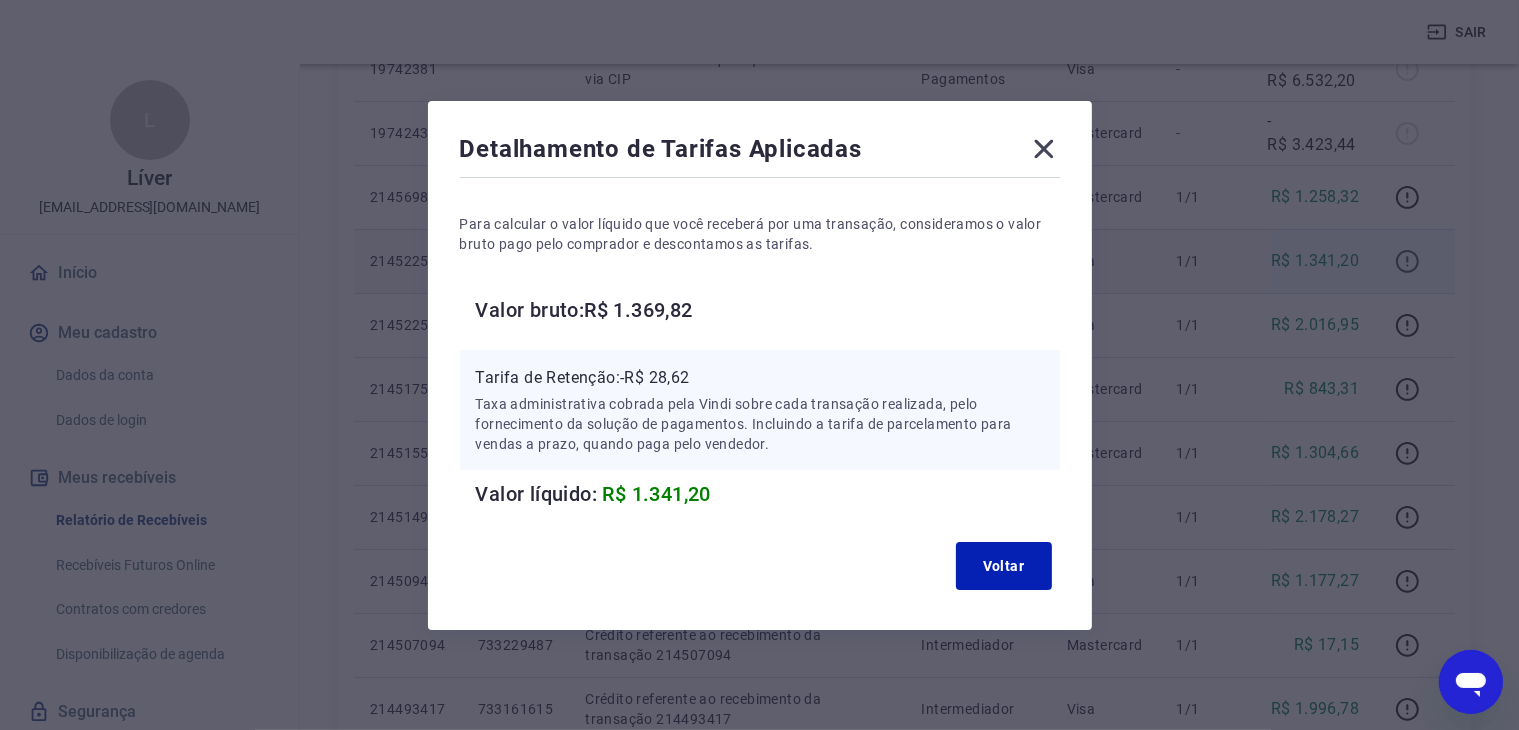 type 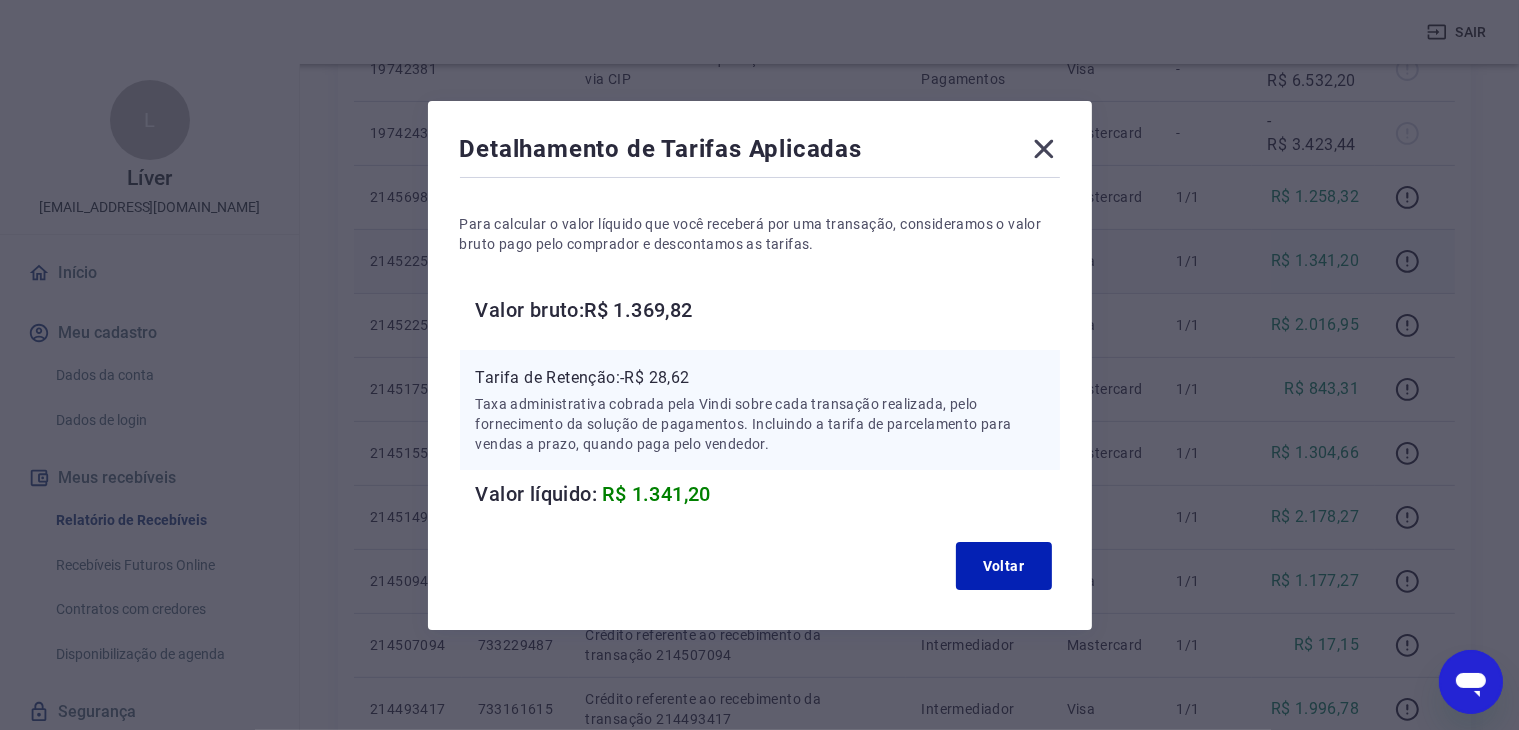 drag, startPoint x: 1061, startPoint y: 148, endPoint x: 1300, endPoint y: 251, distance: 260.24988 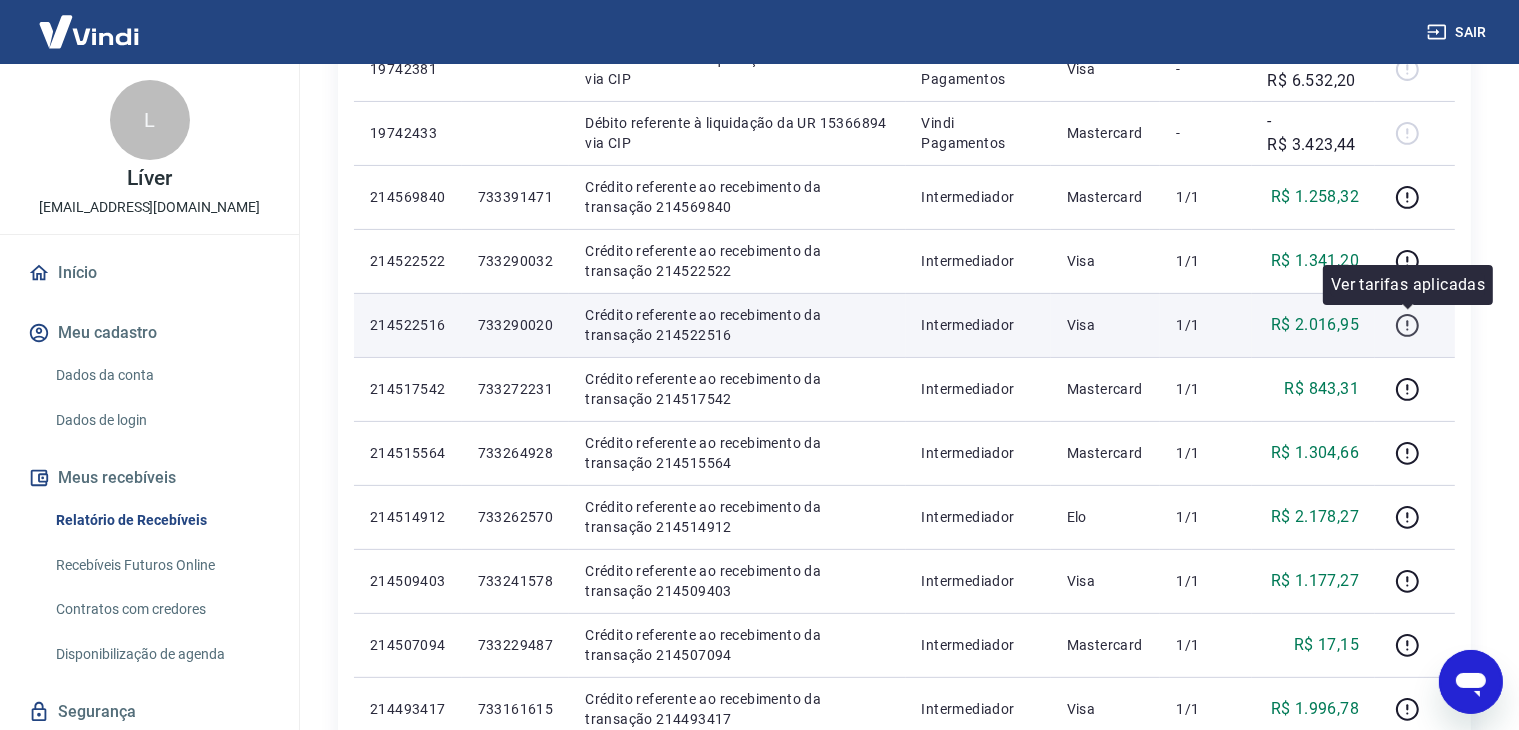 click 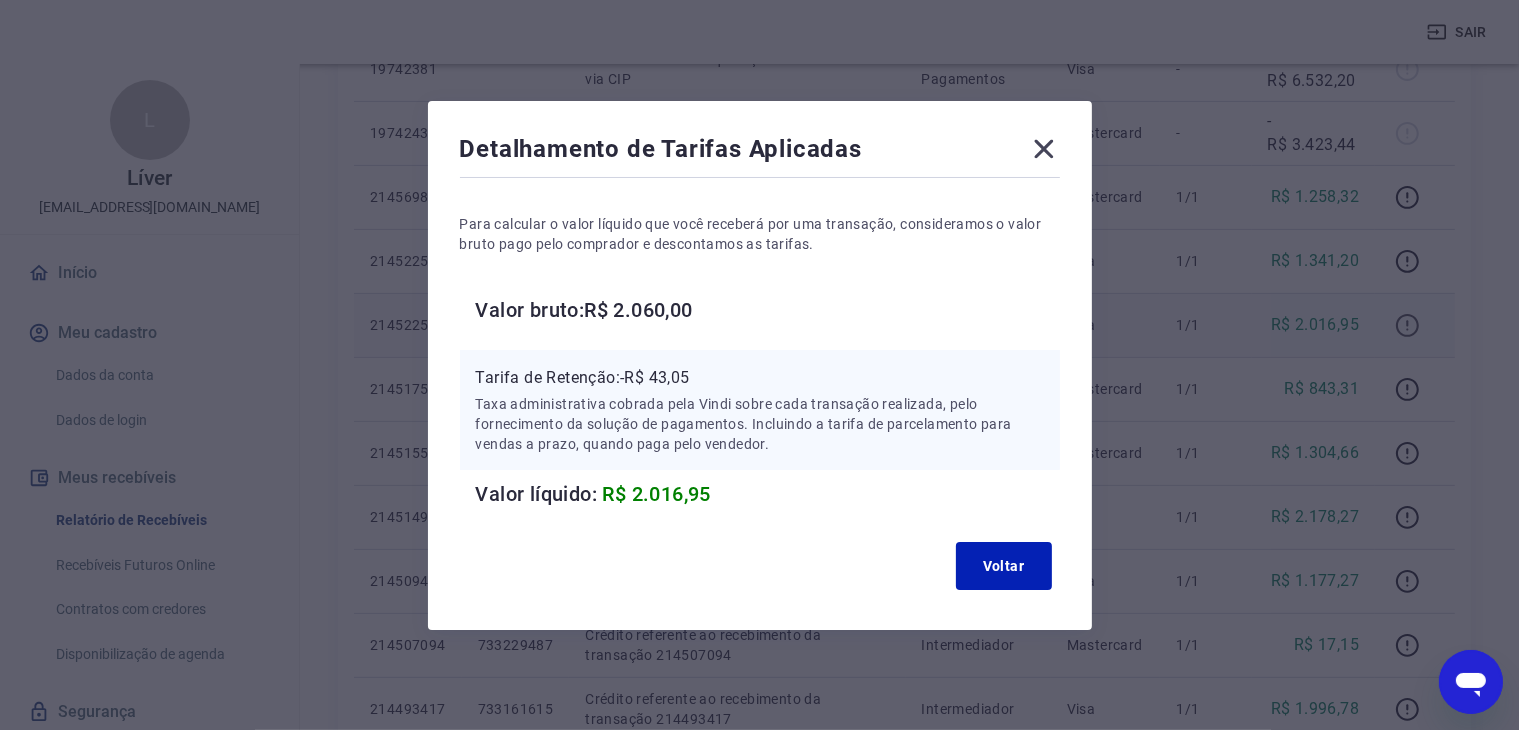 type 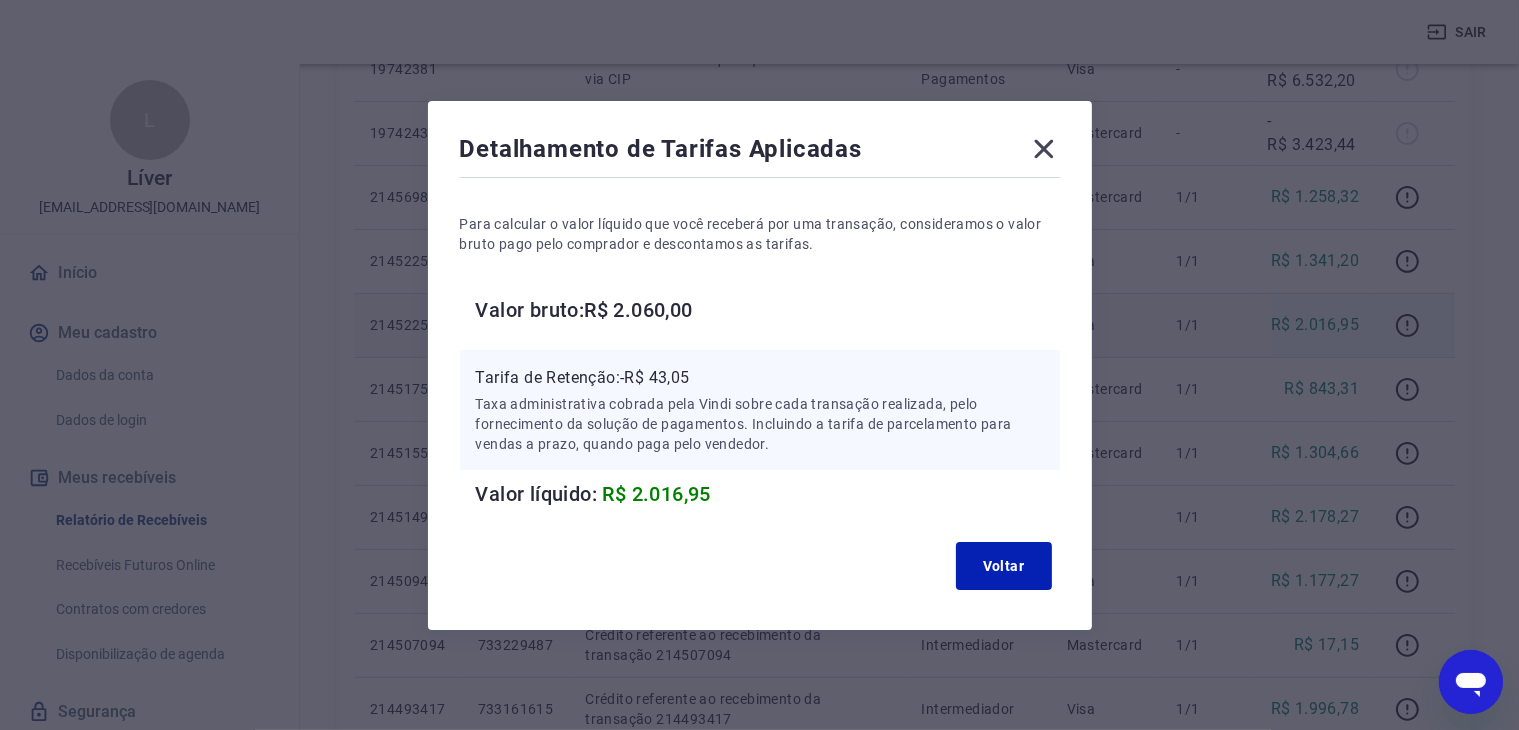 click 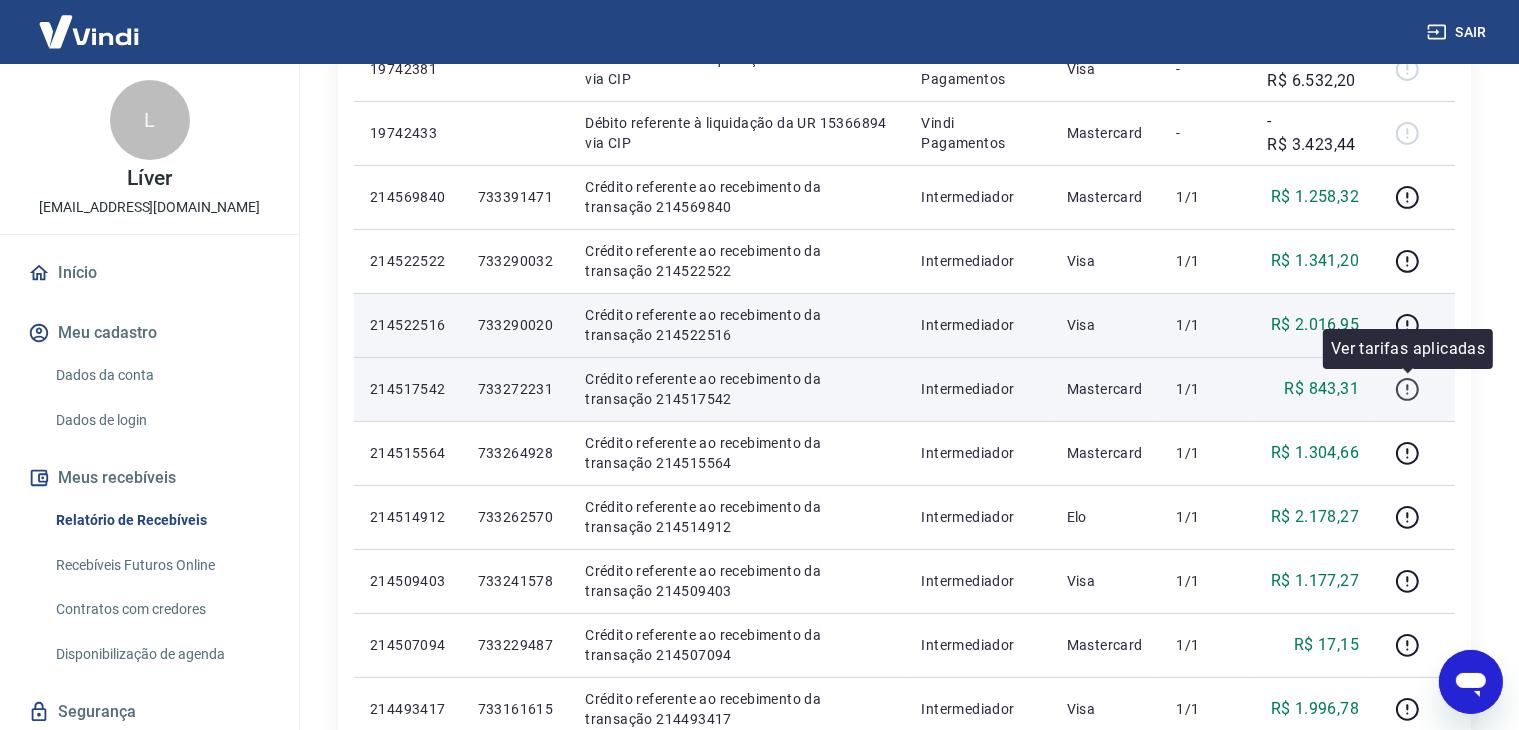 click 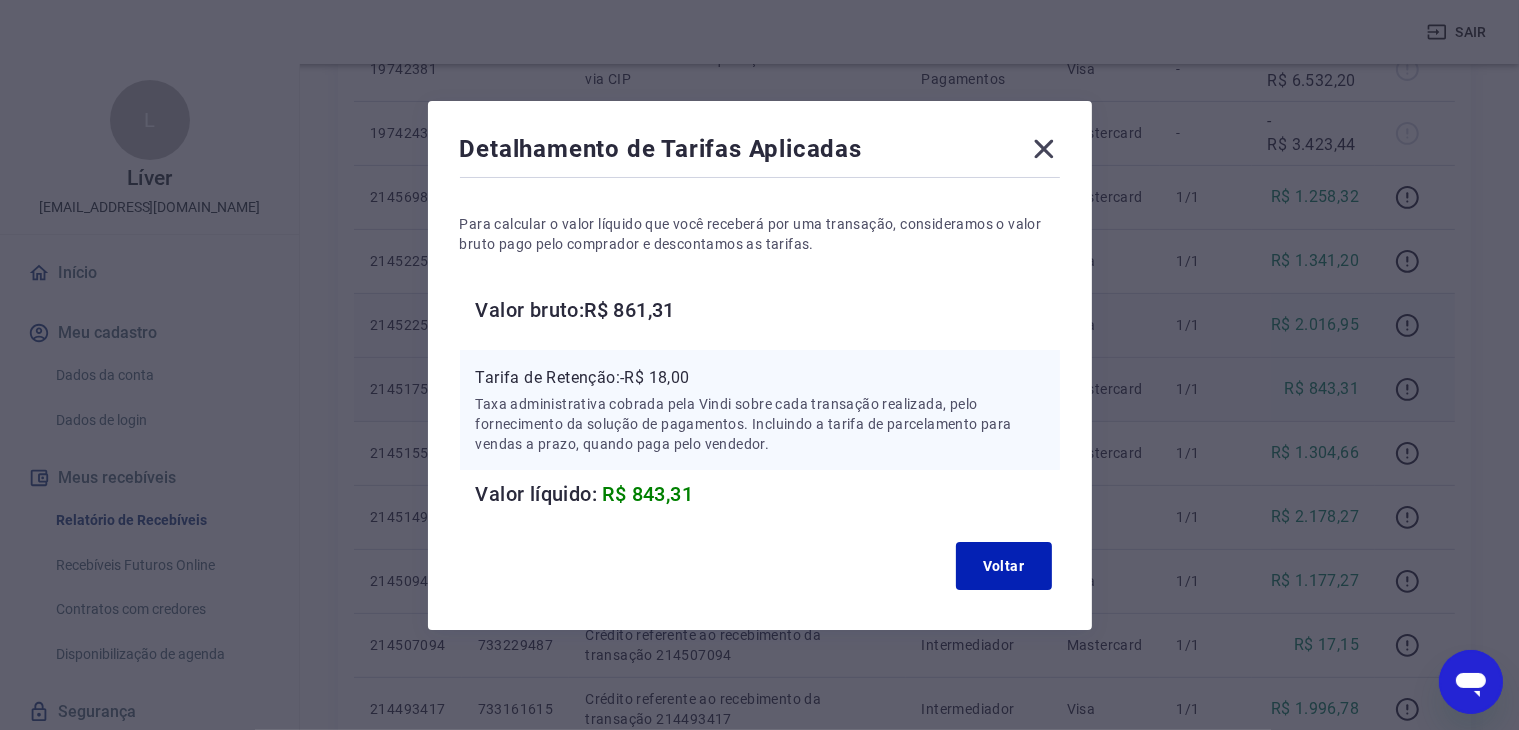 type 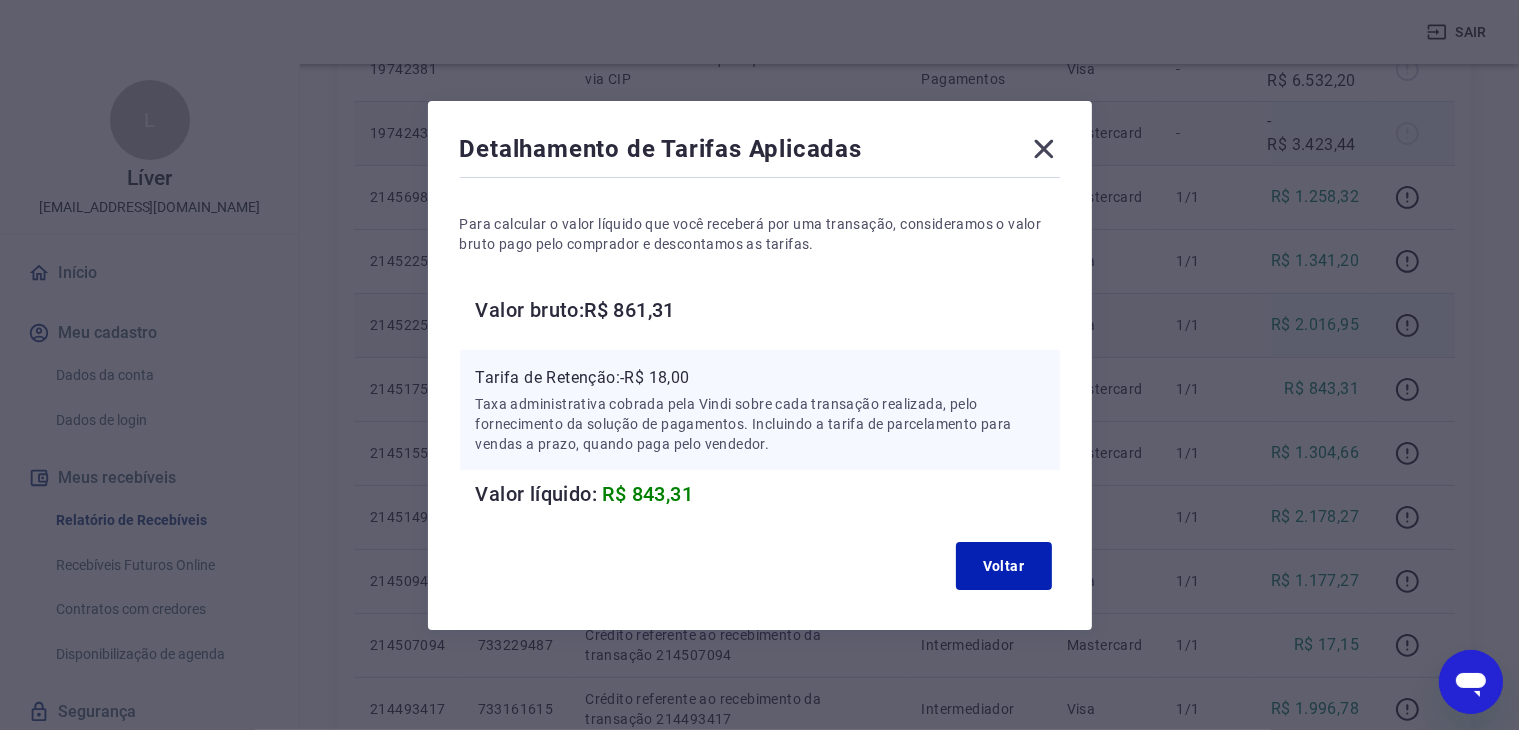 click 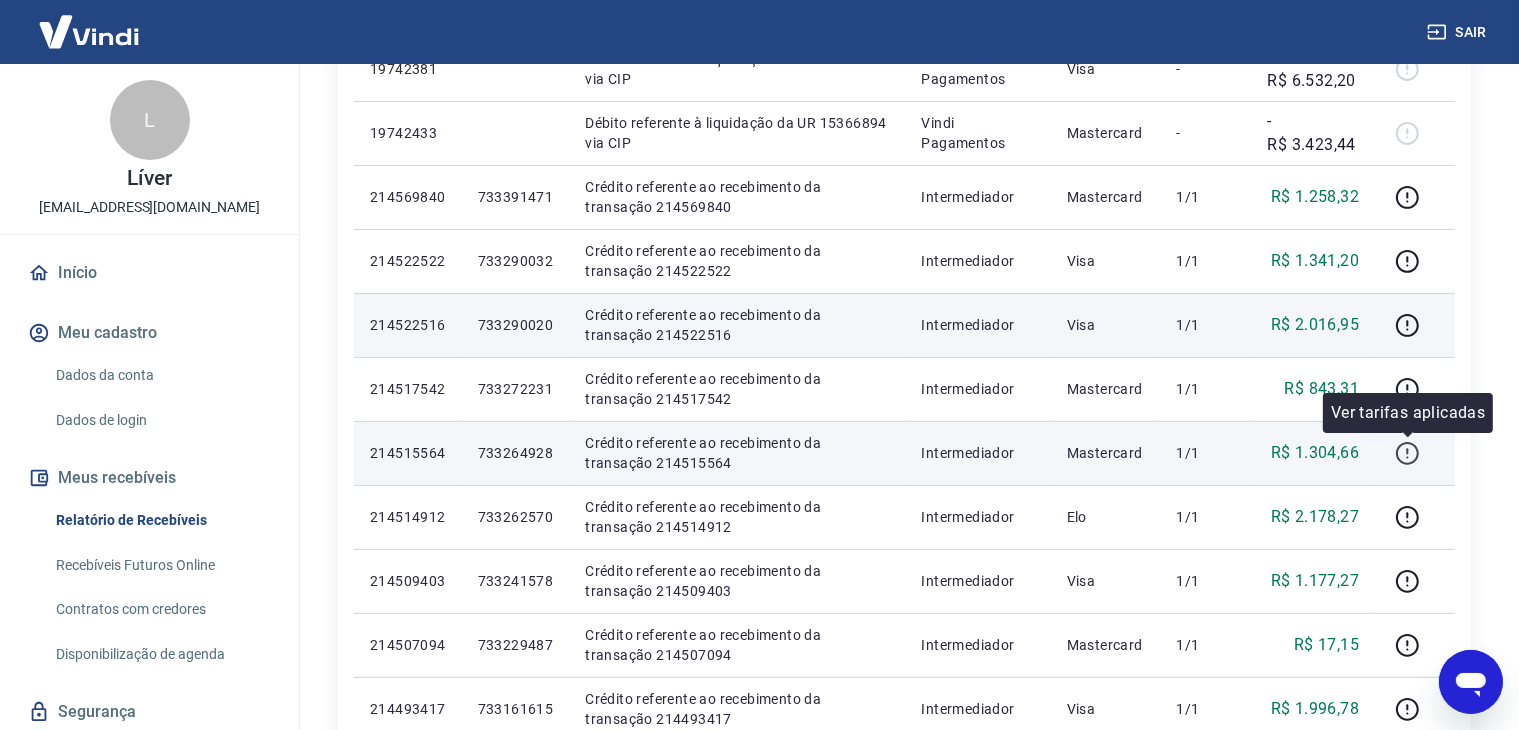 click 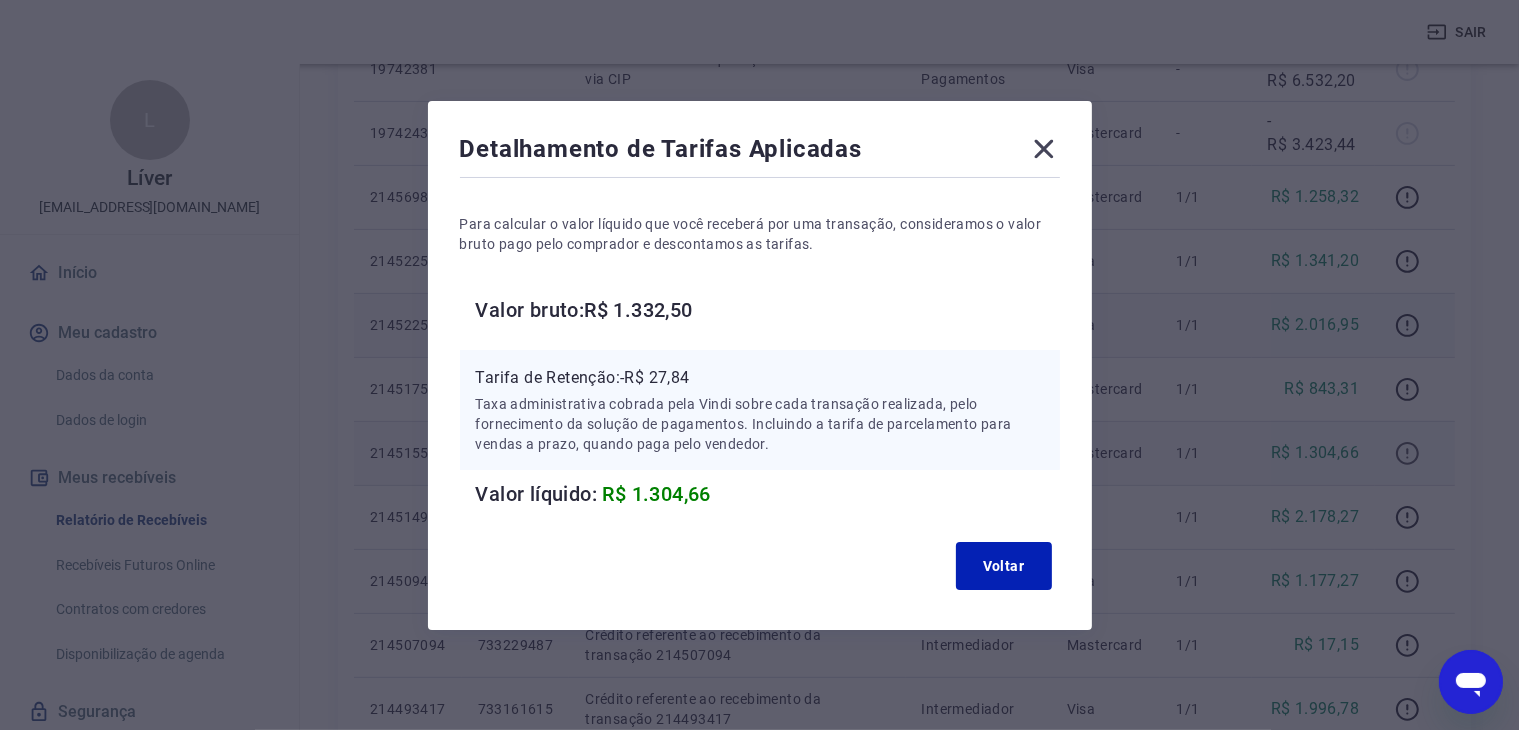 type 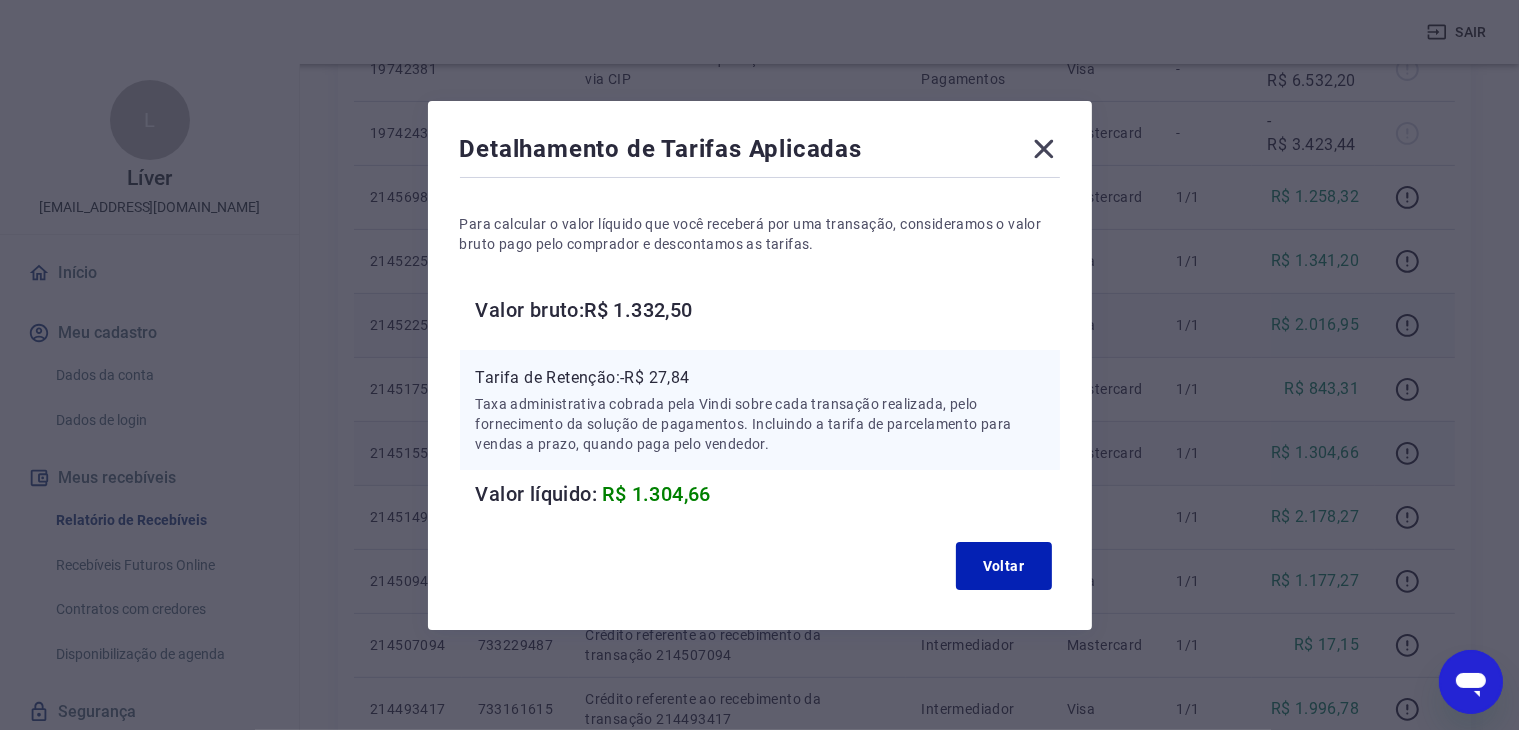 click 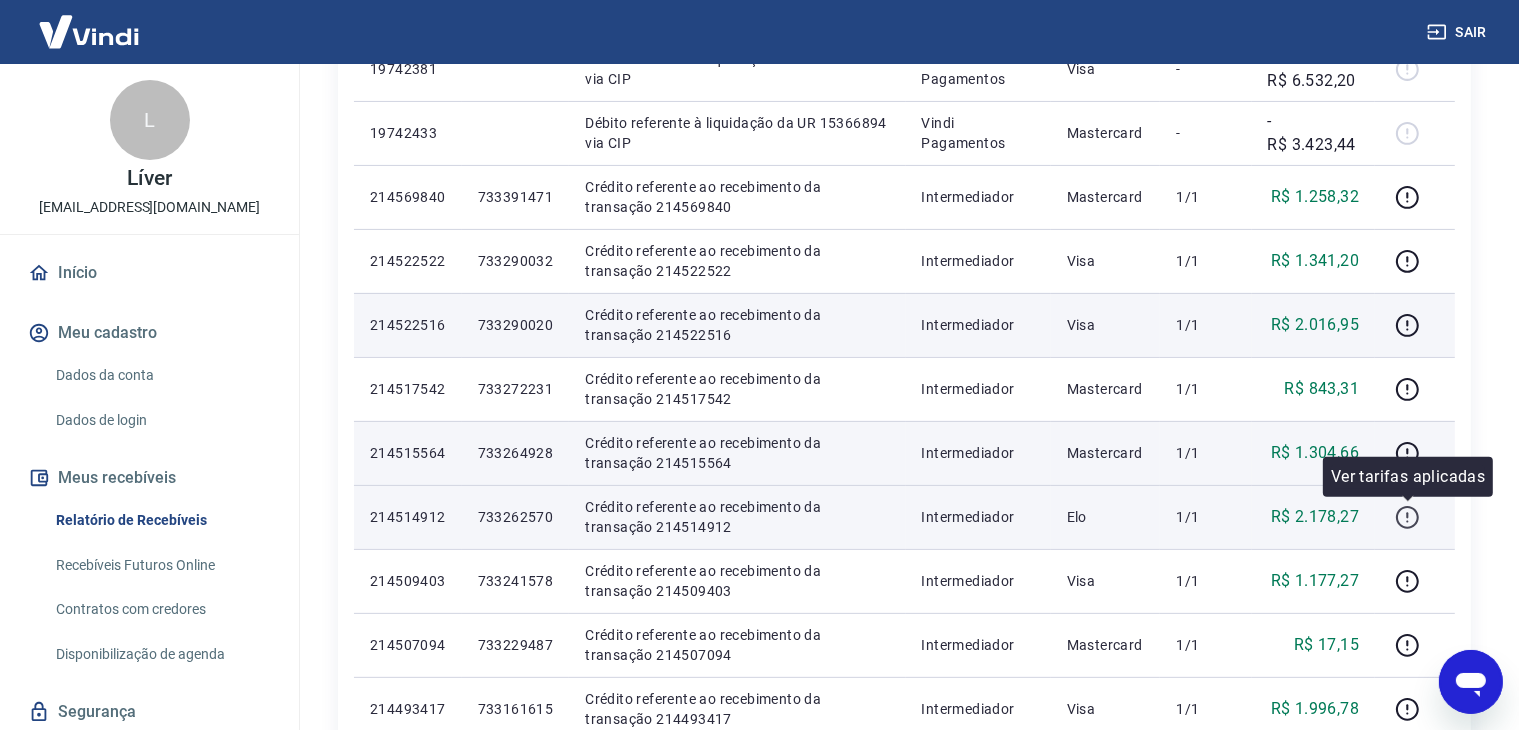 click 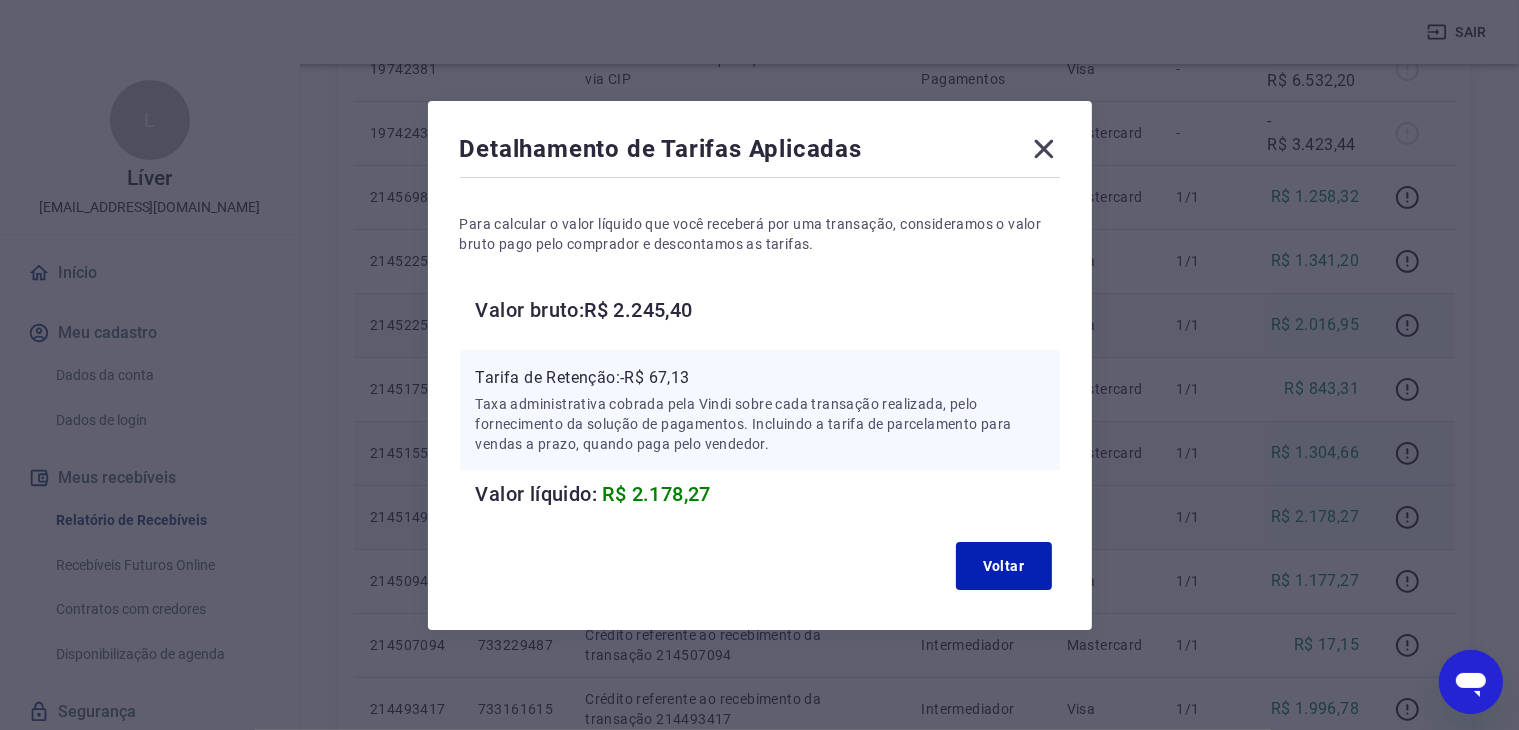 type 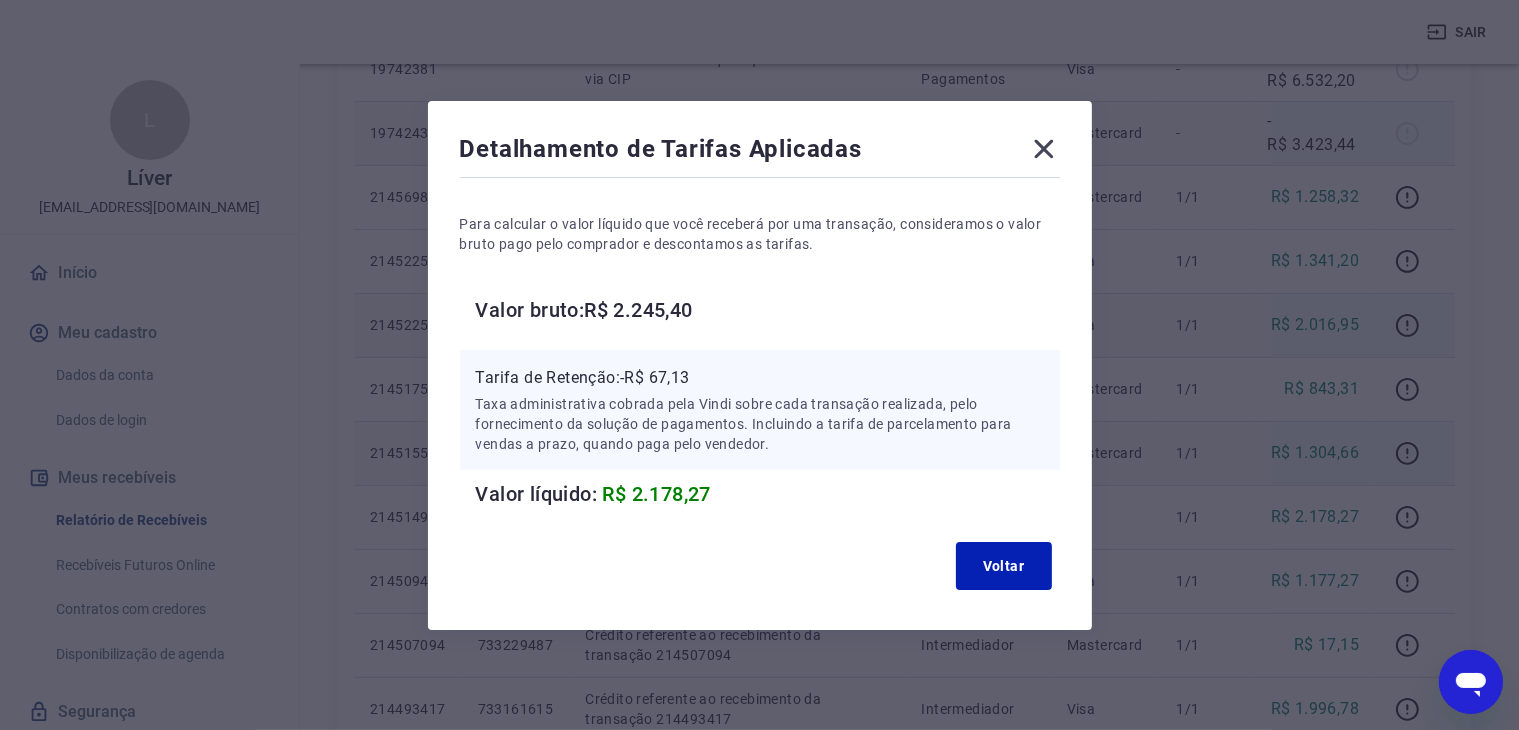 drag, startPoint x: 1048, startPoint y: 144, endPoint x: 1064, endPoint y: 156, distance: 20 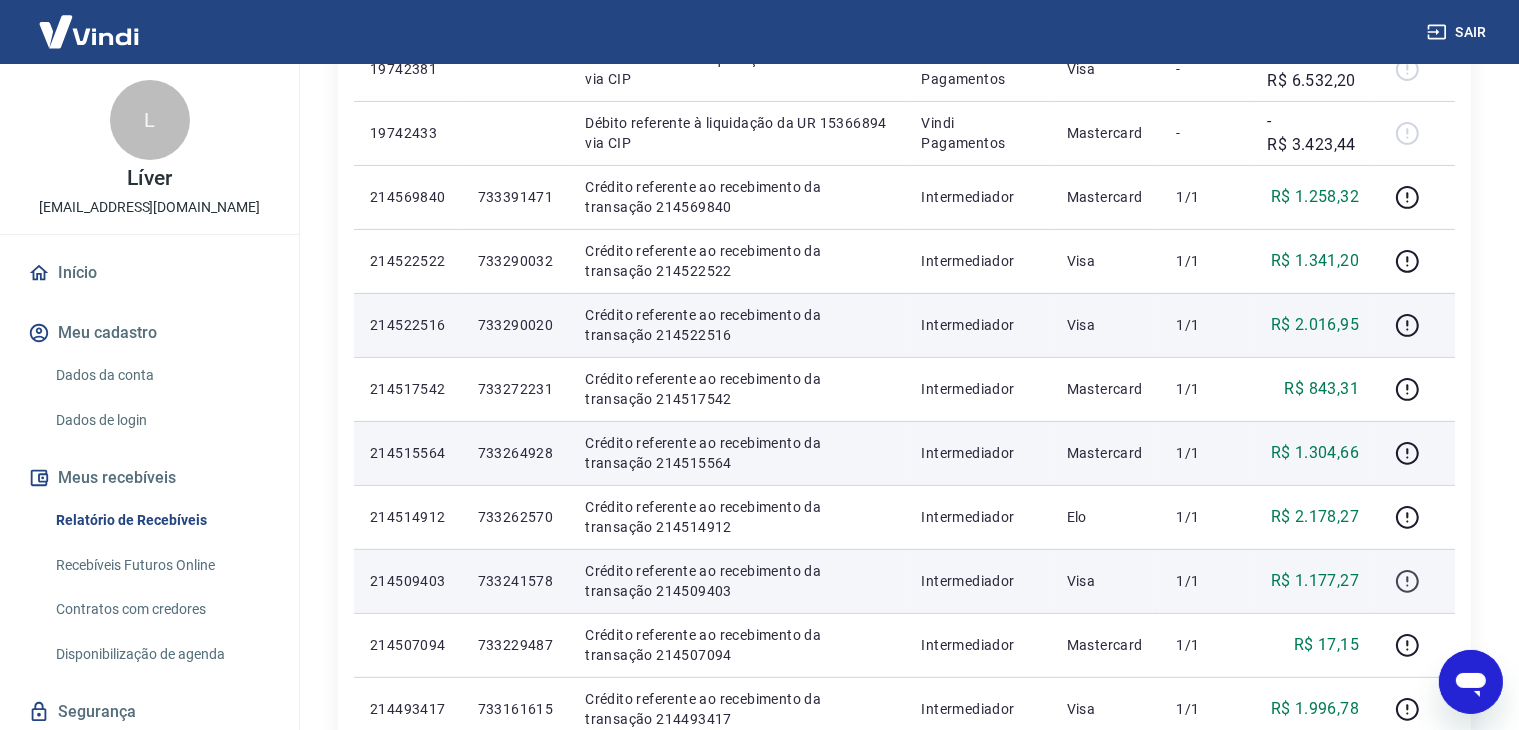 click at bounding box center [1407, 581] 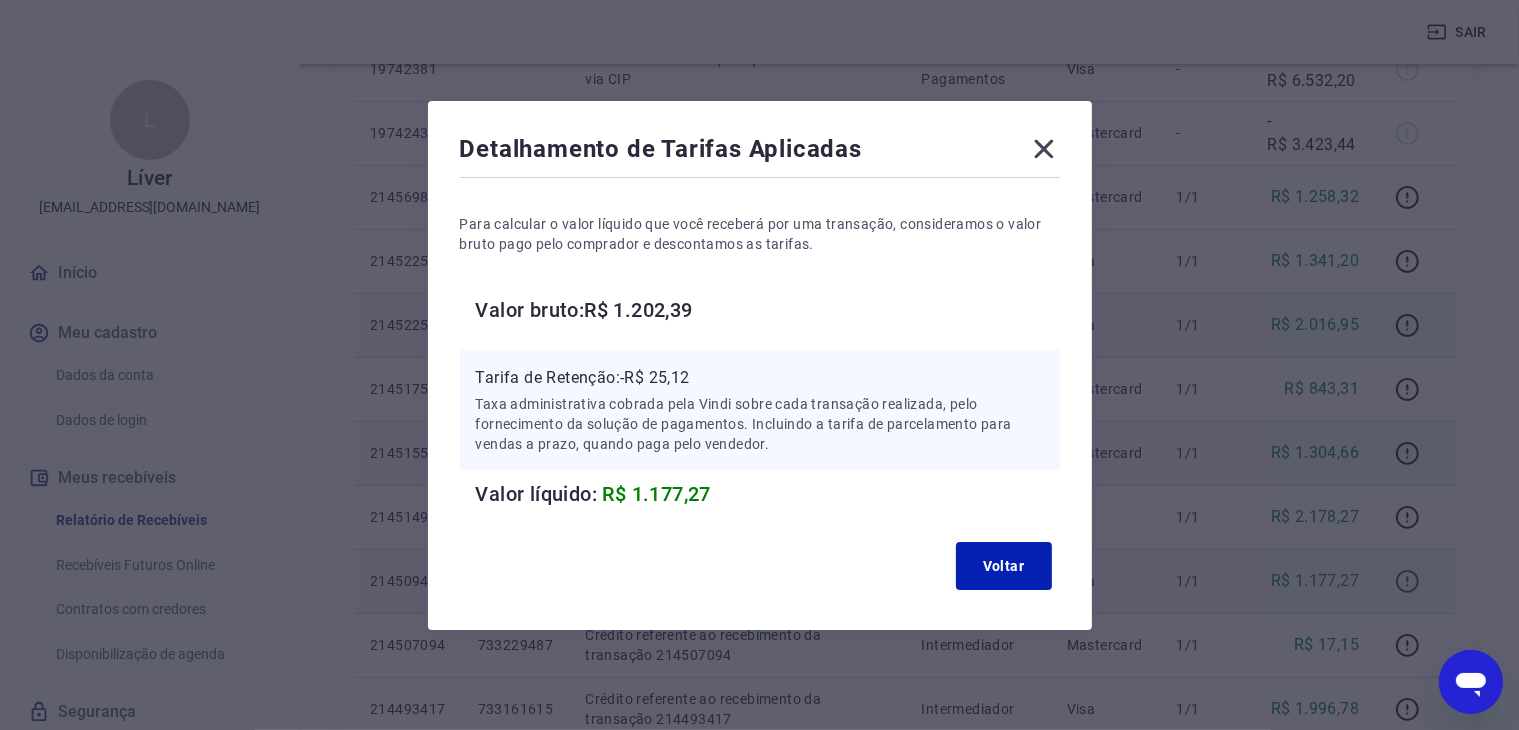 type 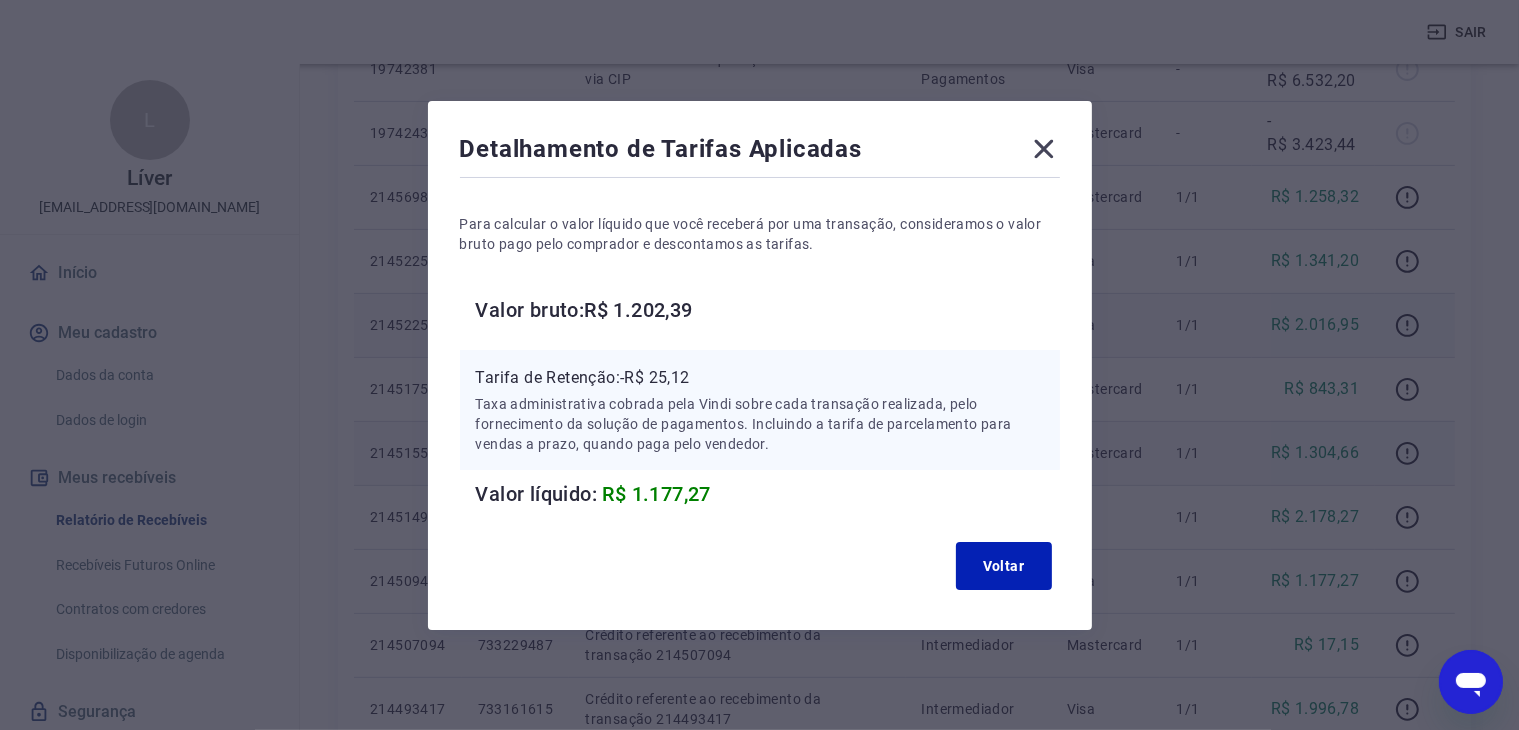 drag, startPoint x: 1050, startPoint y: 149, endPoint x: 1215, endPoint y: 315, distance: 234.0534 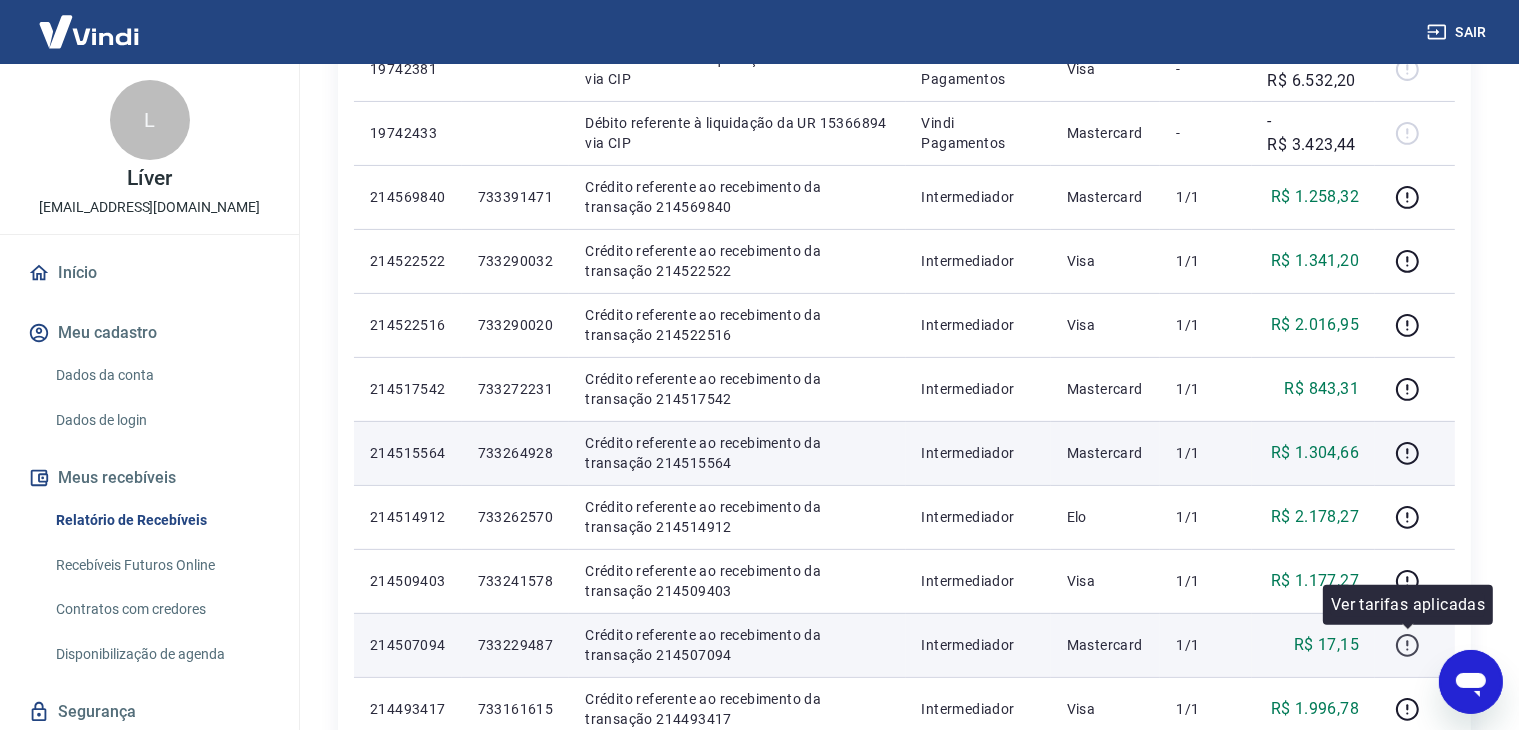 click 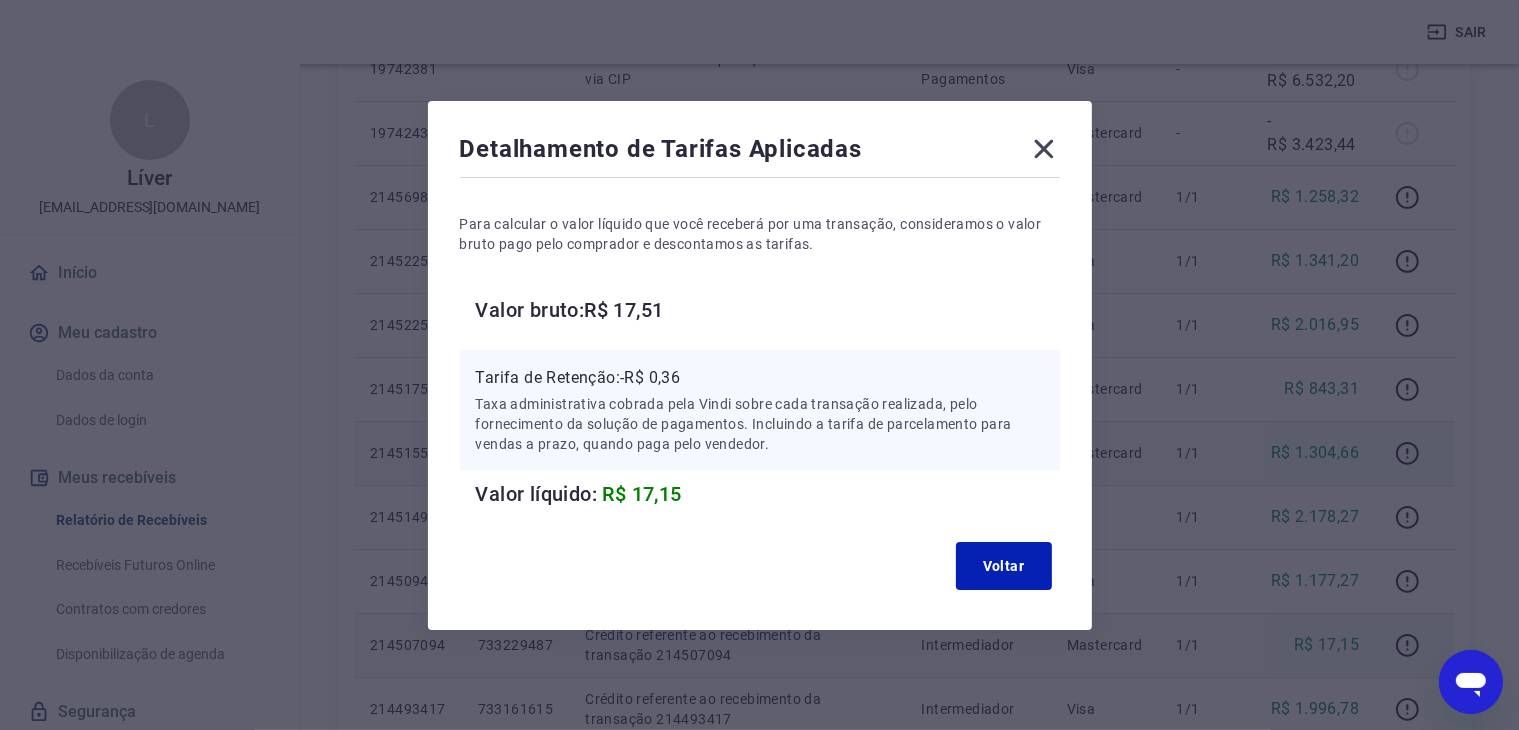 type 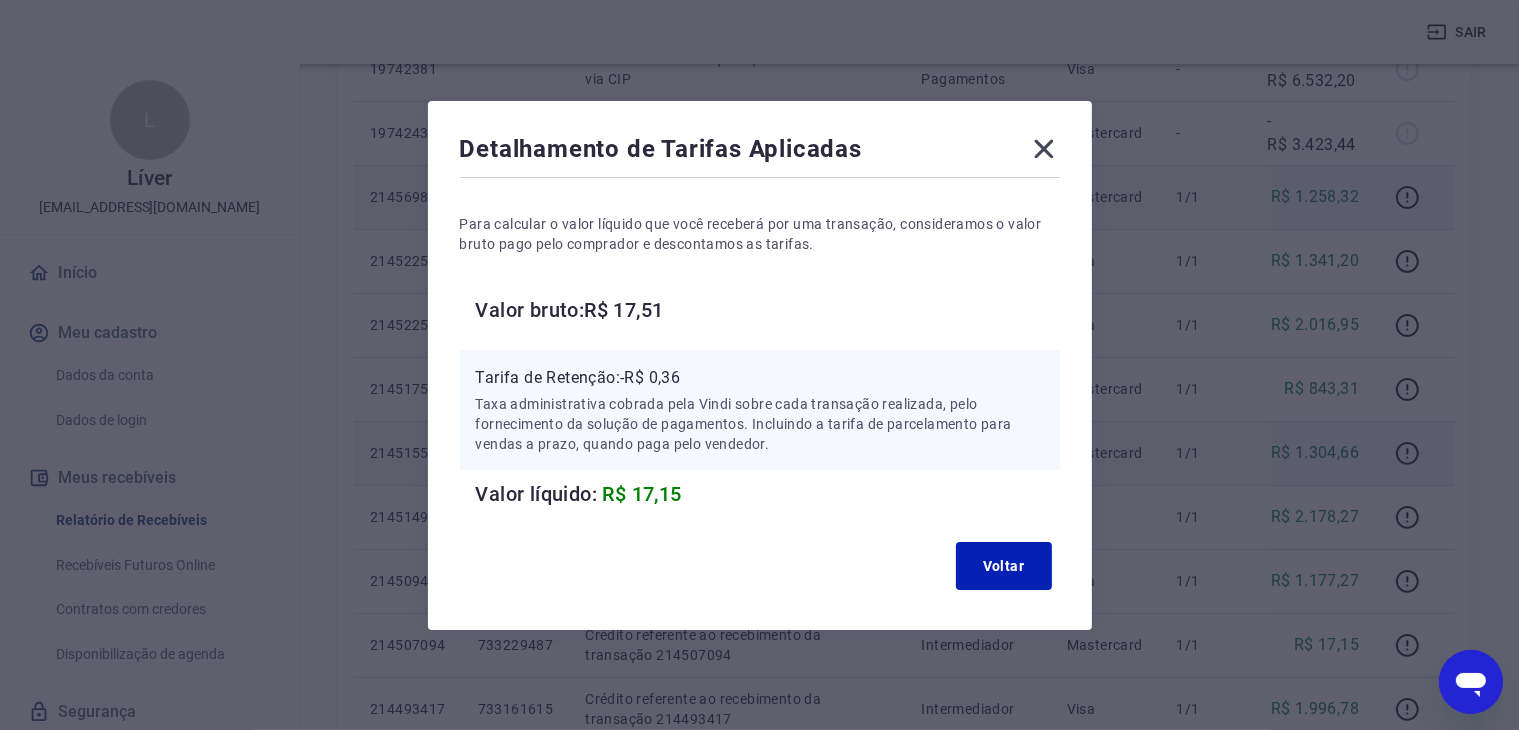 drag, startPoint x: 1041, startPoint y: 150, endPoint x: 1061, endPoint y: 165, distance: 25 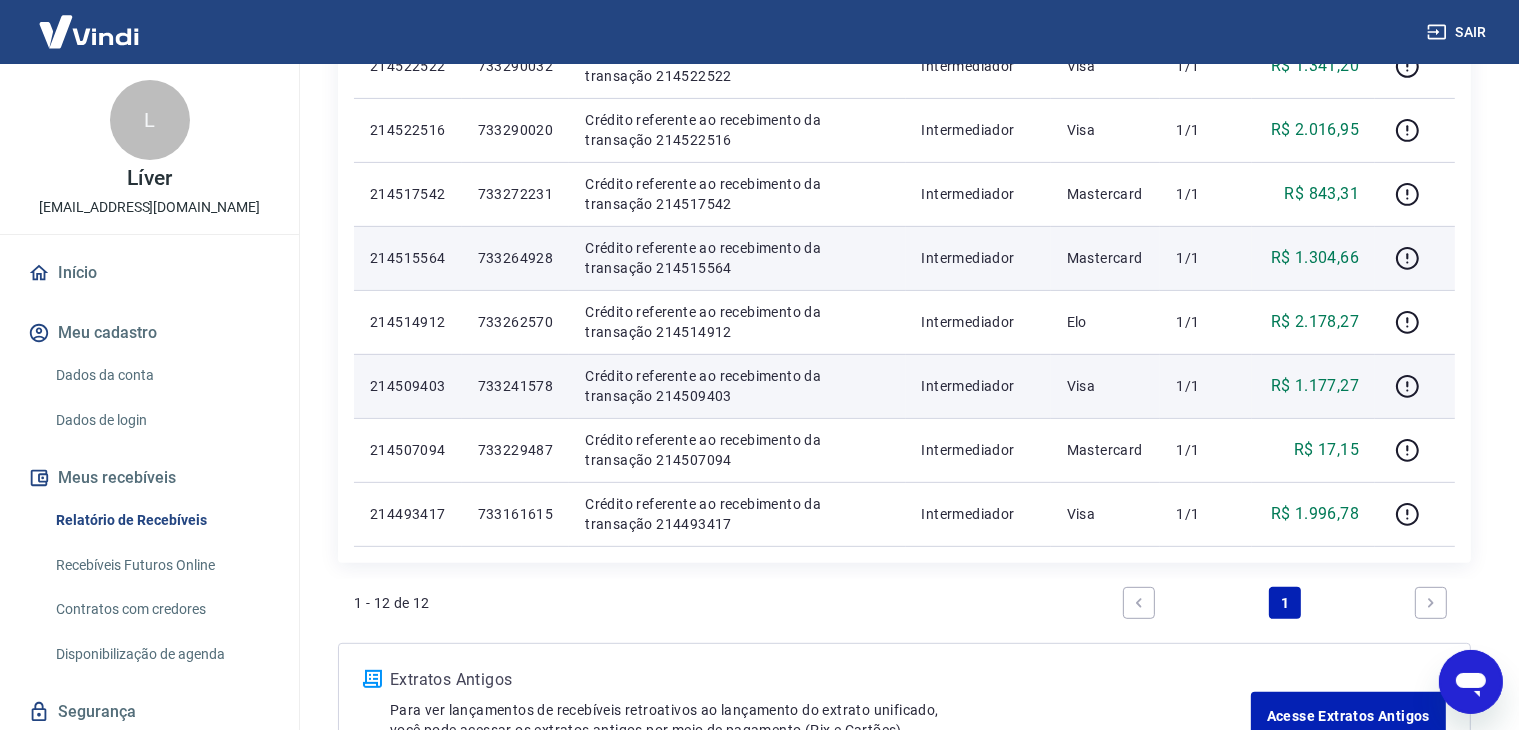 scroll, scrollTop: 700, scrollLeft: 0, axis: vertical 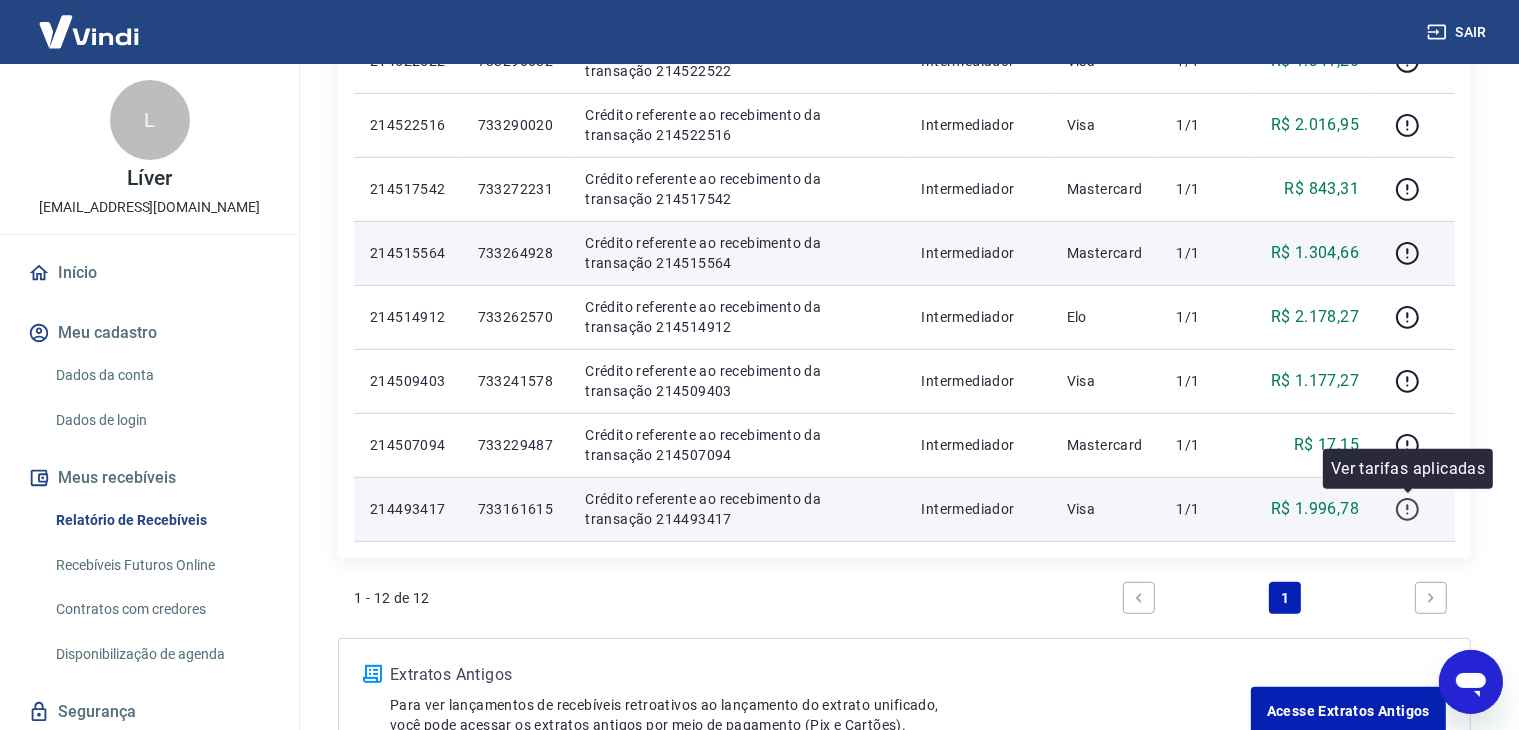 click 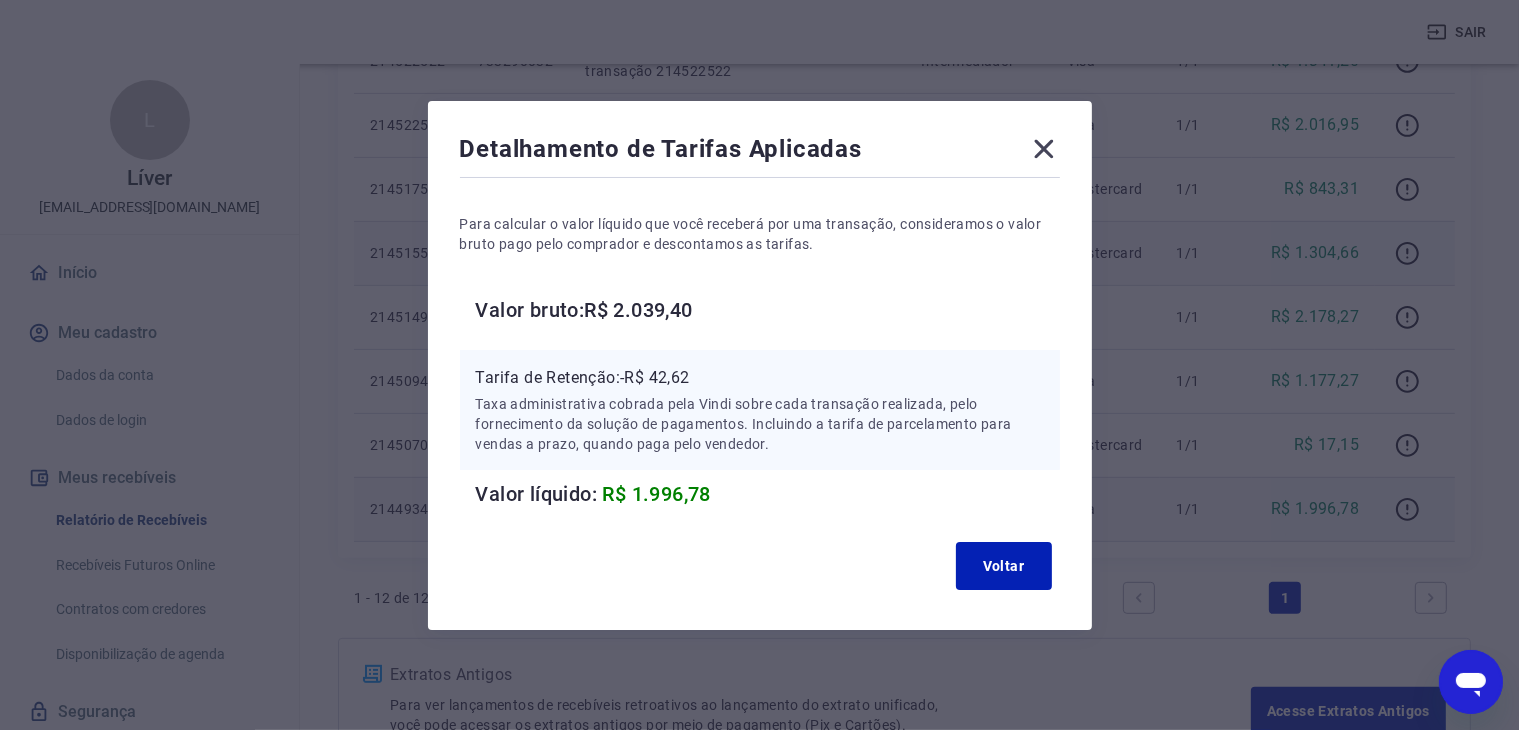 type 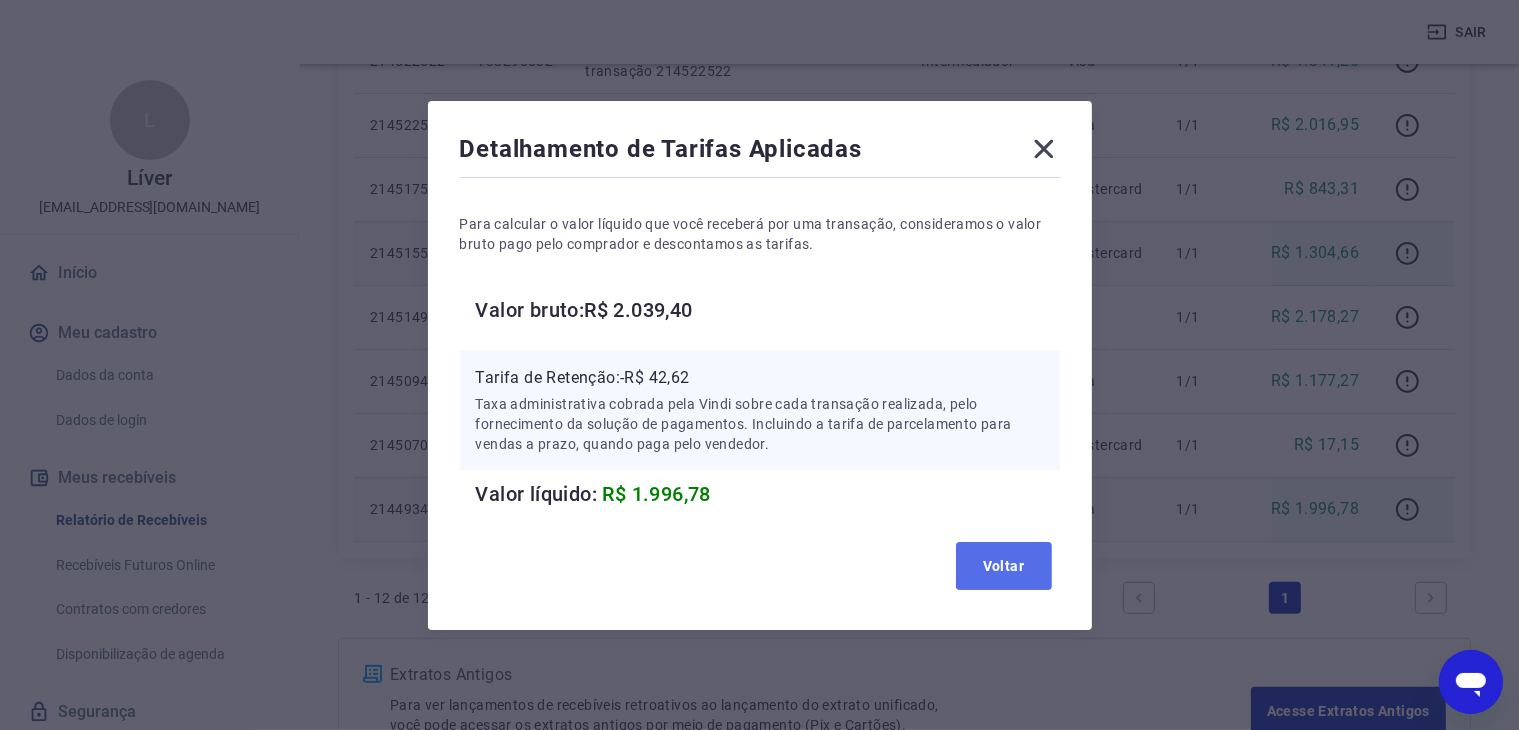 click on "Voltar" at bounding box center (1004, 566) 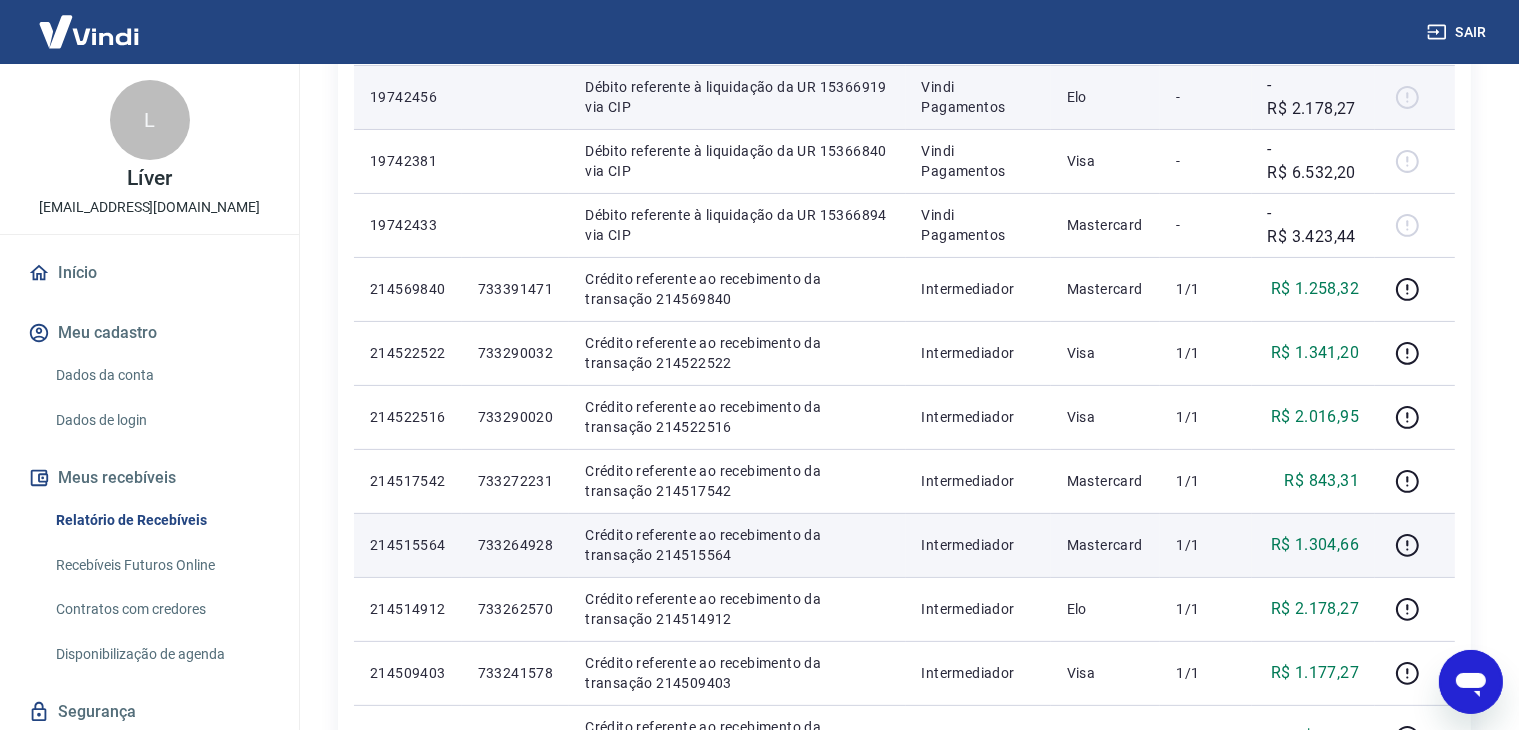 scroll, scrollTop: 100, scrollLeft: 0, axis: vertical 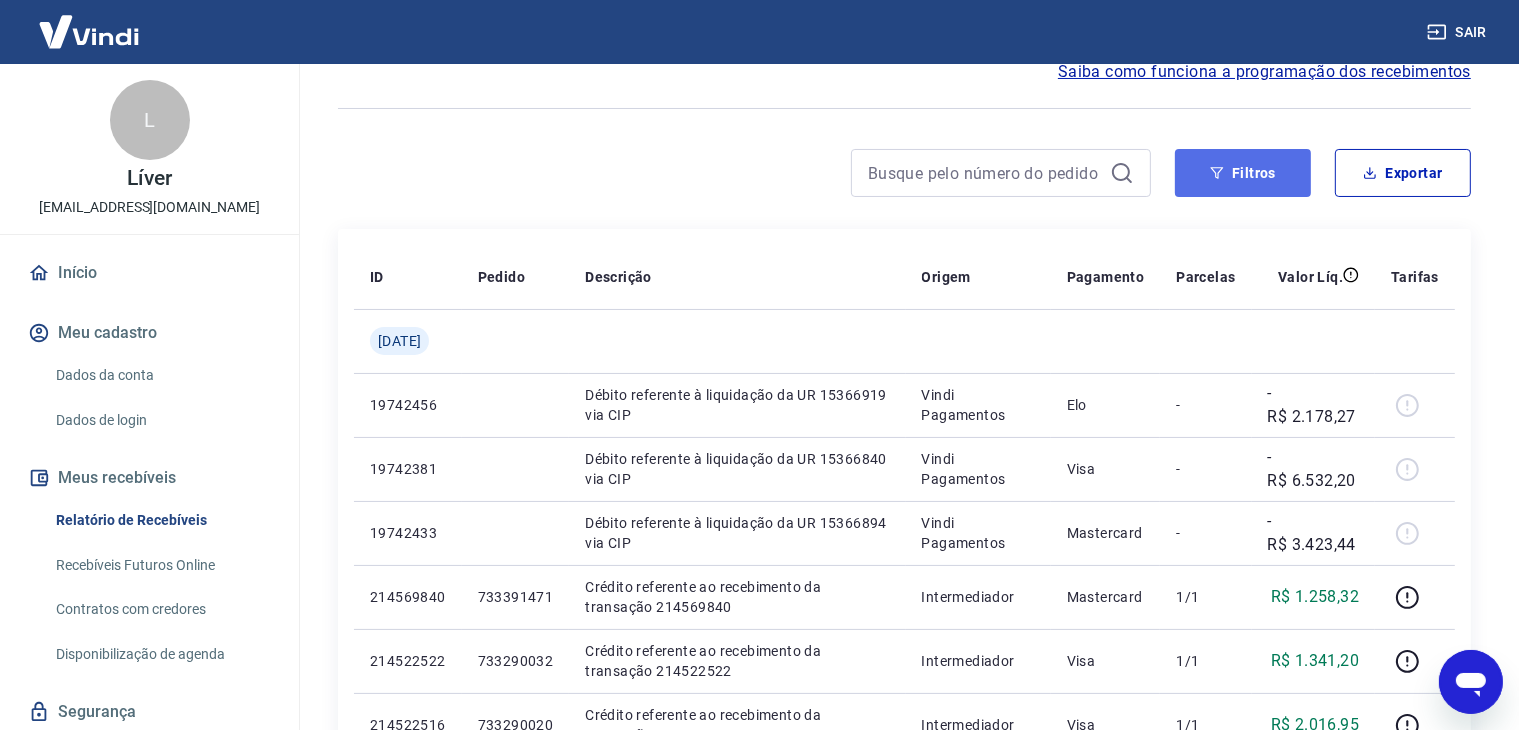 click on "Filtros" at bounding box center [1243, 173] 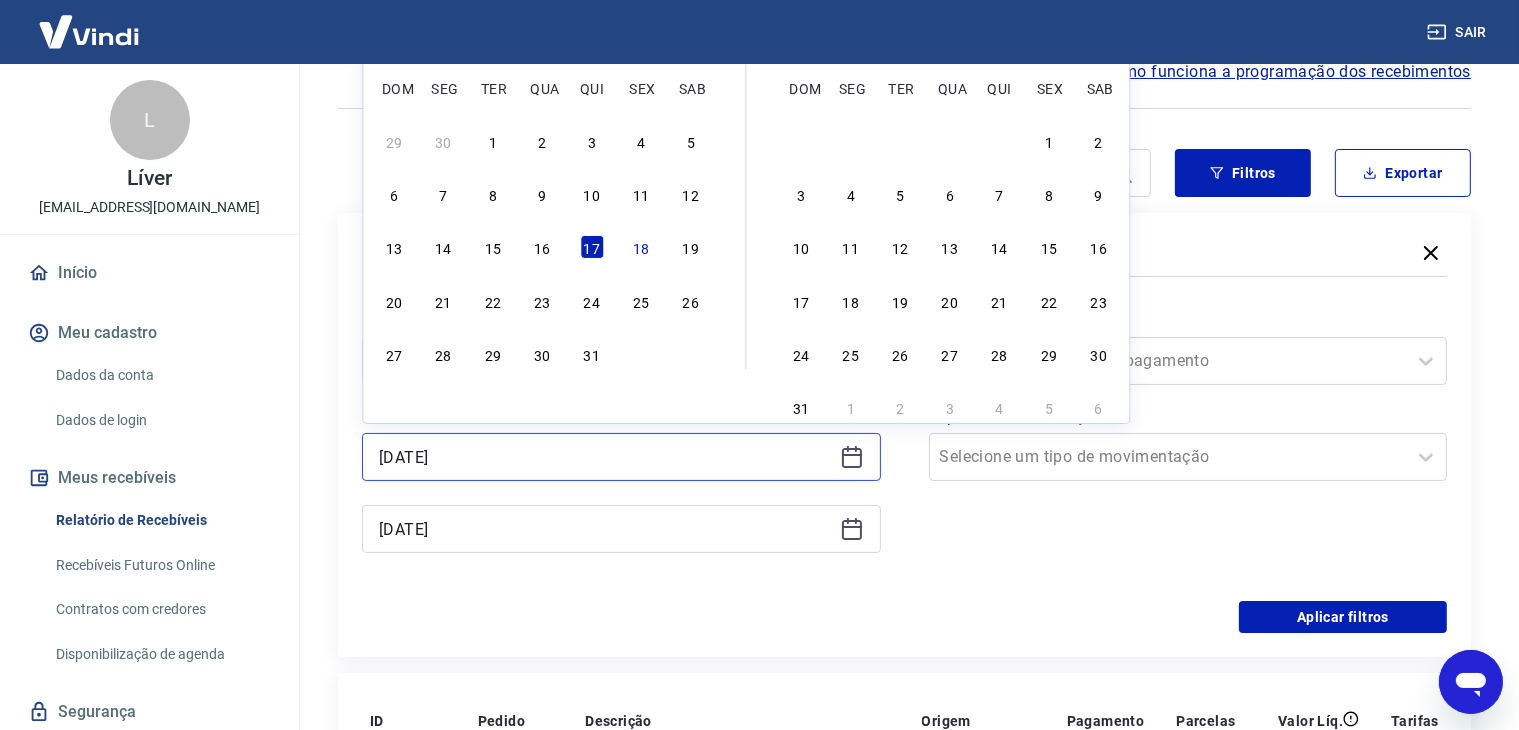 click on "[DATE]" at bounding box center (605, 457) 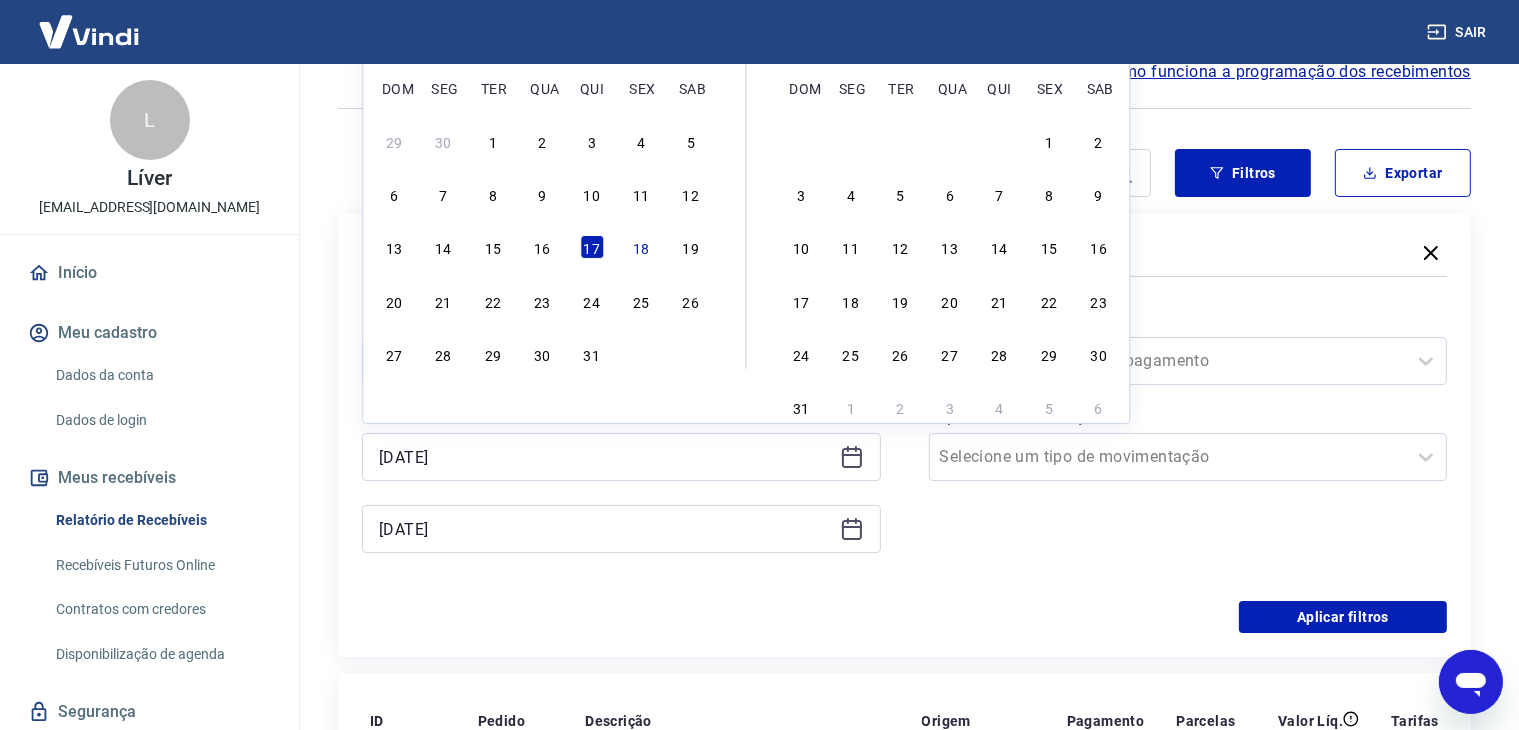 drag, startPoint x: 652, startPoint y: 249, endPoint x: 508, endPoint y: 537, distance: 321.99377 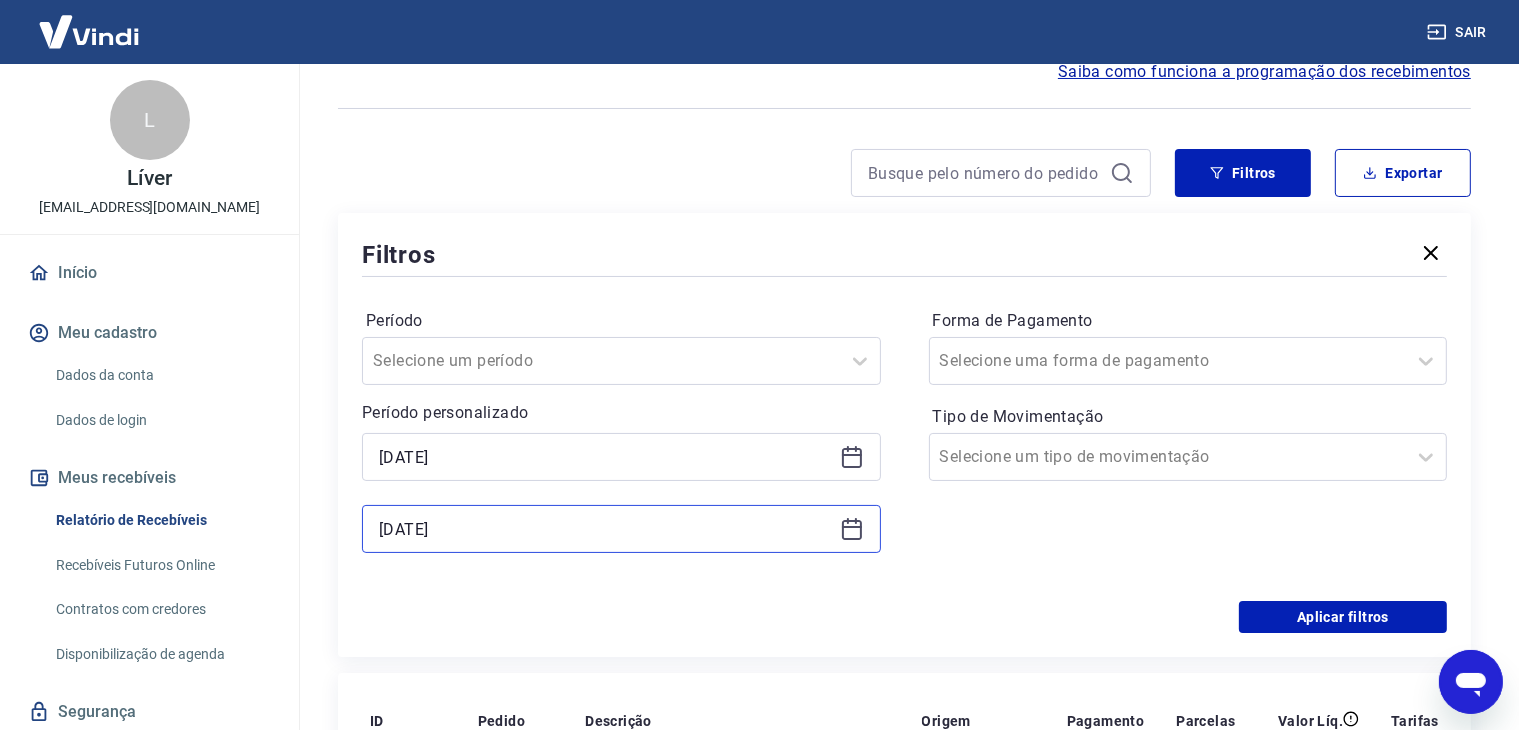 click on "[DATE]" at bounding box center [605, 529] 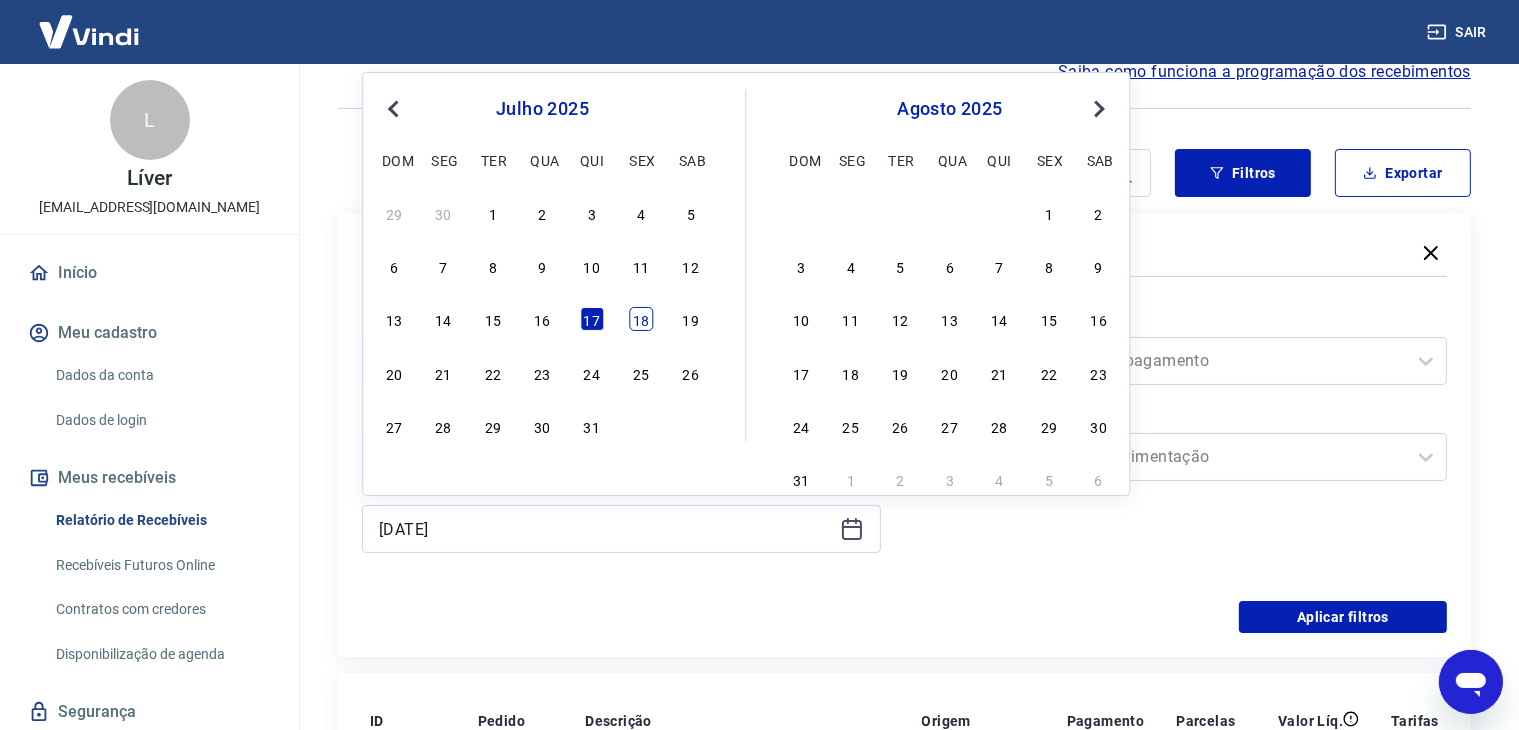 click on "18" at bounding box center (641, 319) 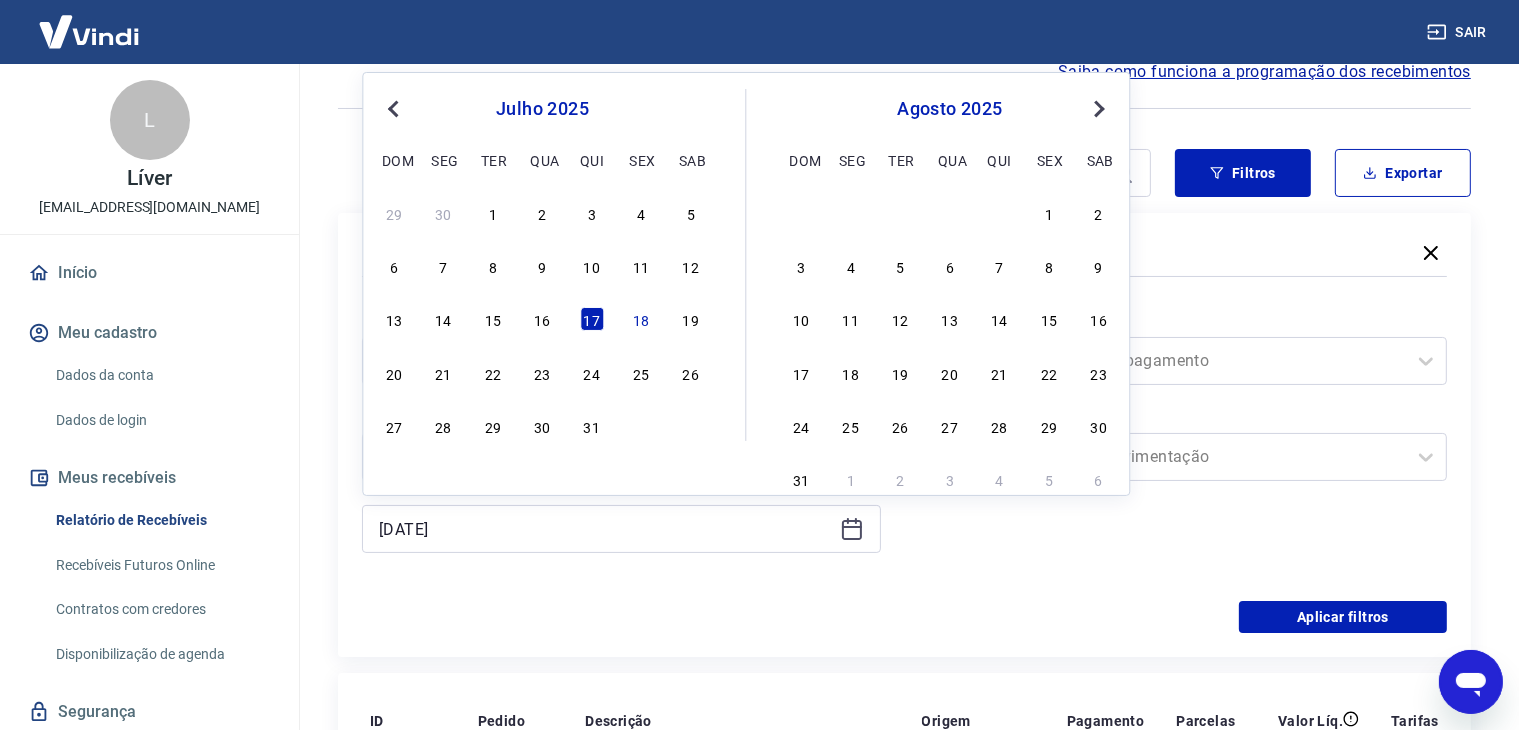 type on "[DATE]" 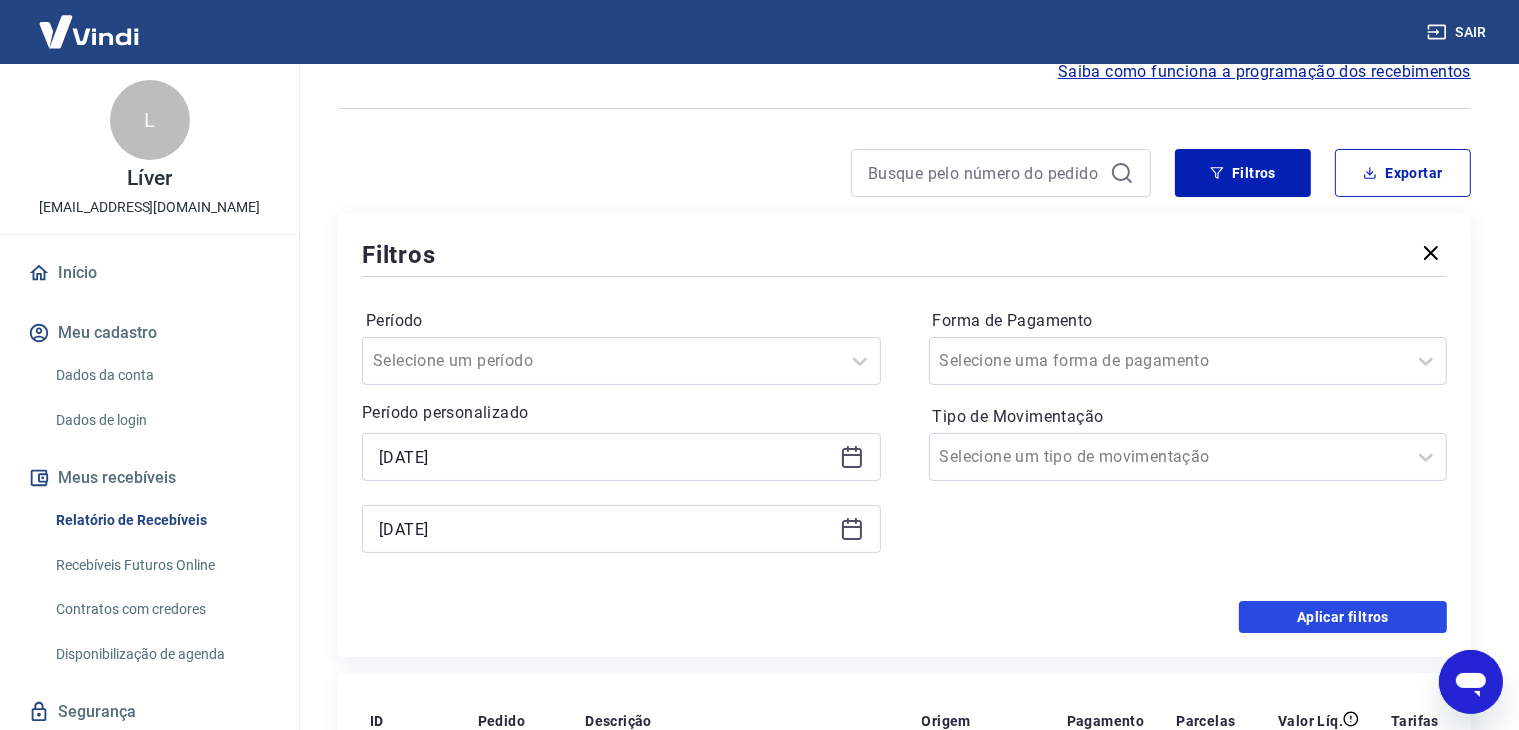 click on "Aplicar filtros" at bounding box center (1343, 617) 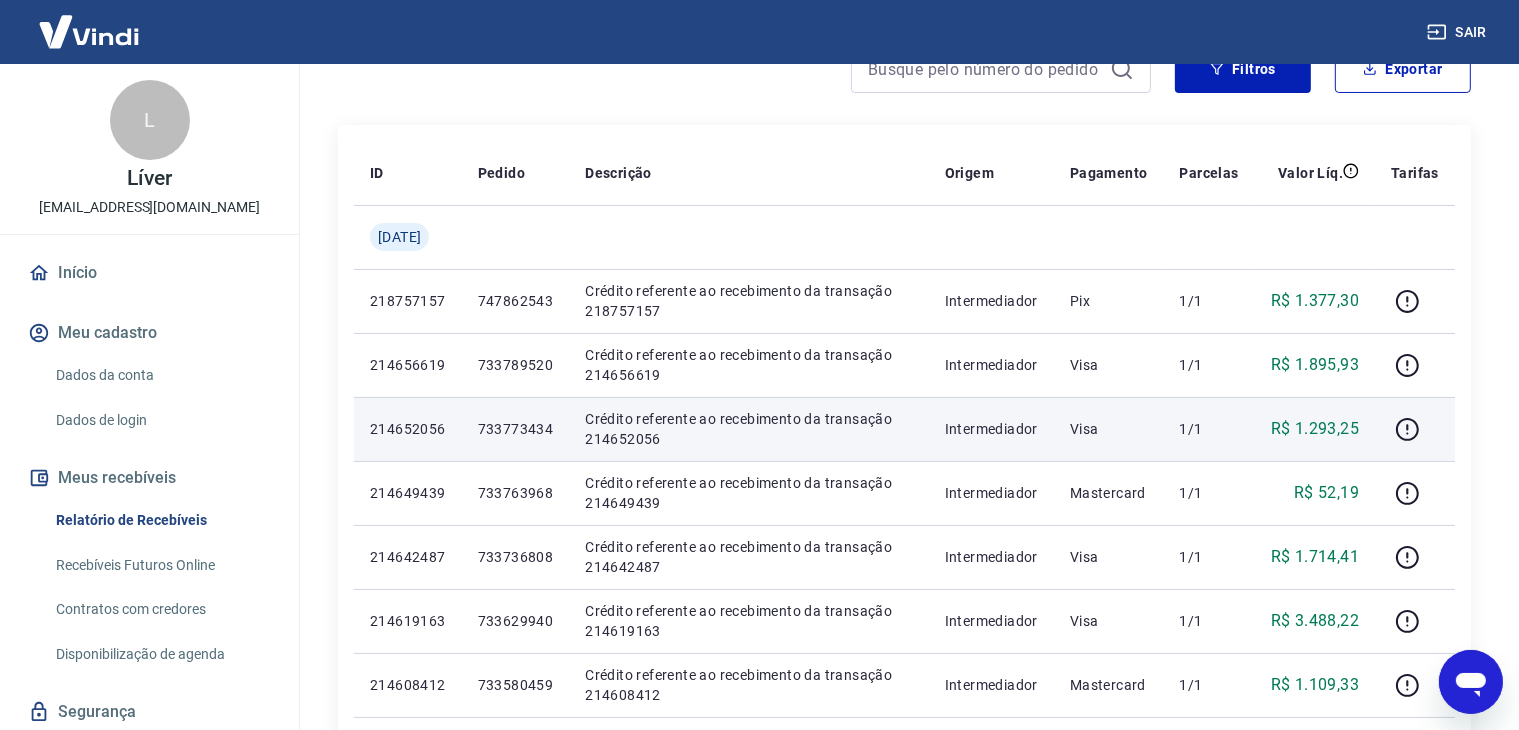 scroll, scrollTop: 200, scrollLeft: 0, axis: vertical 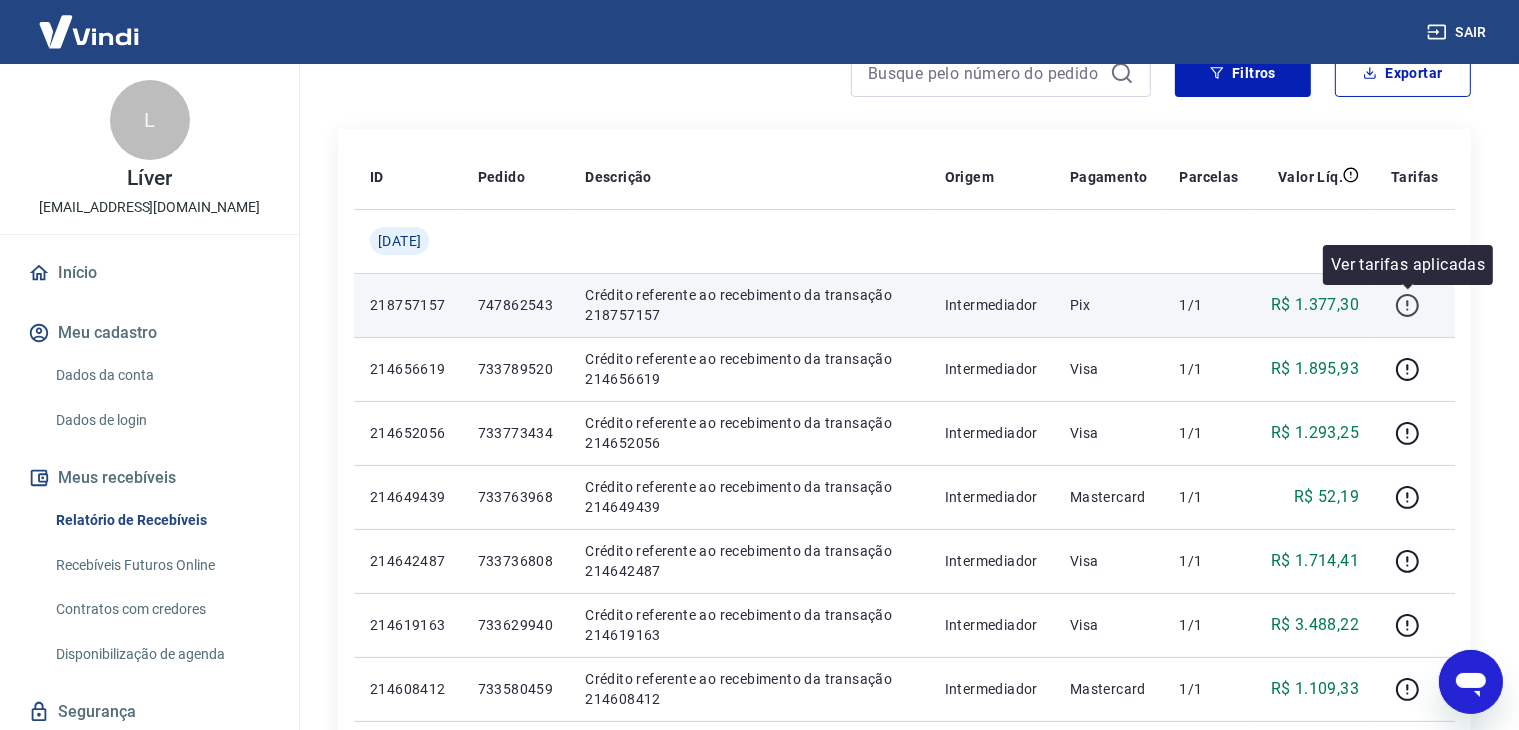 click 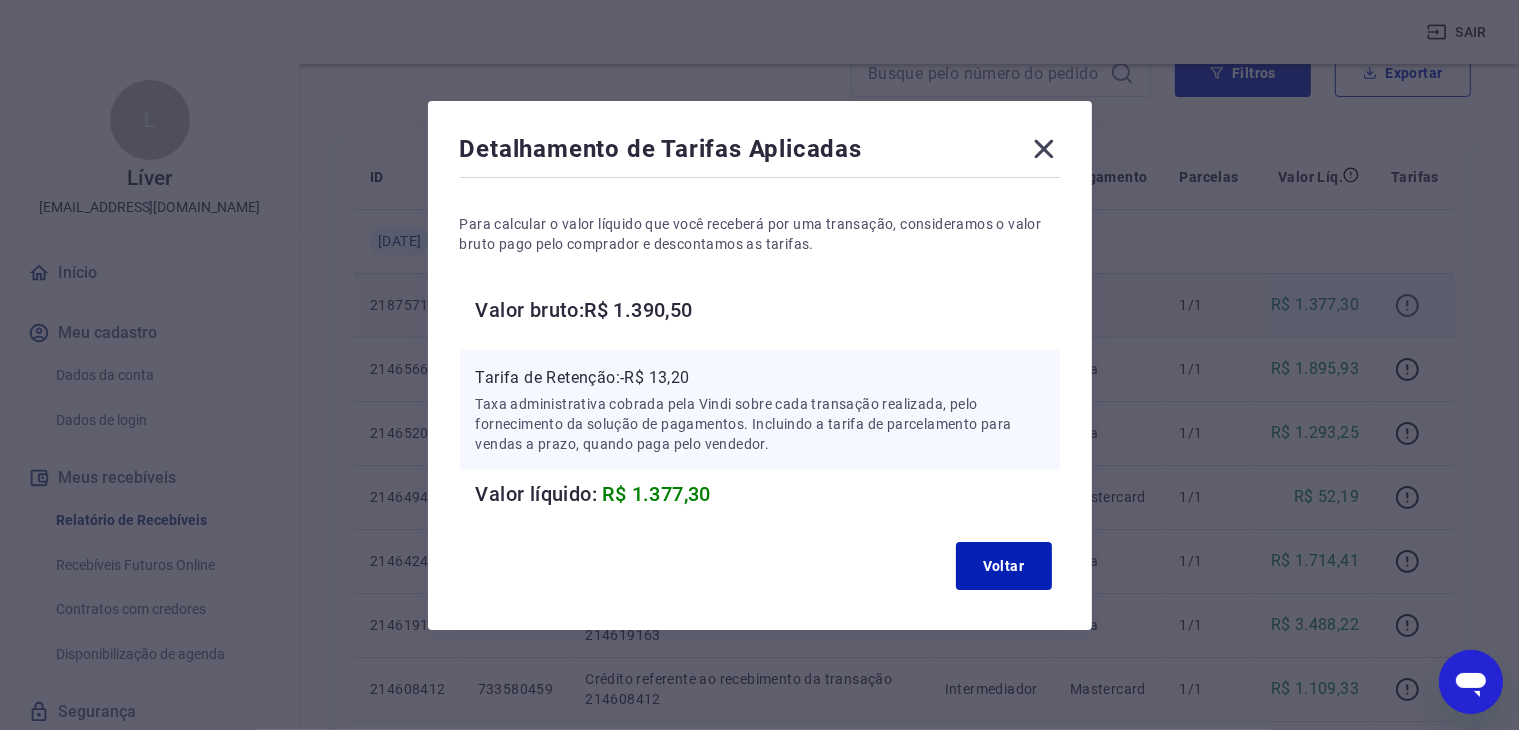 type 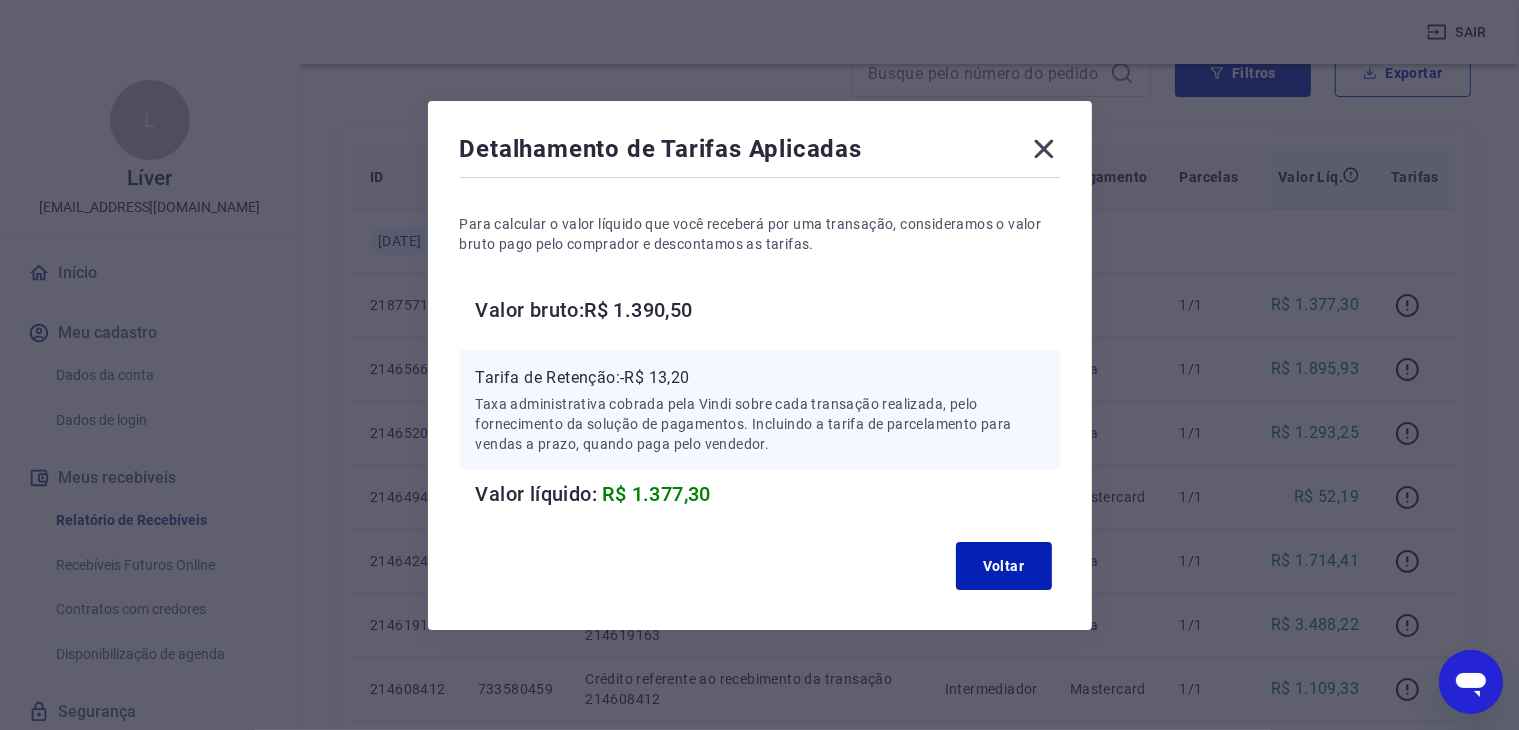 click 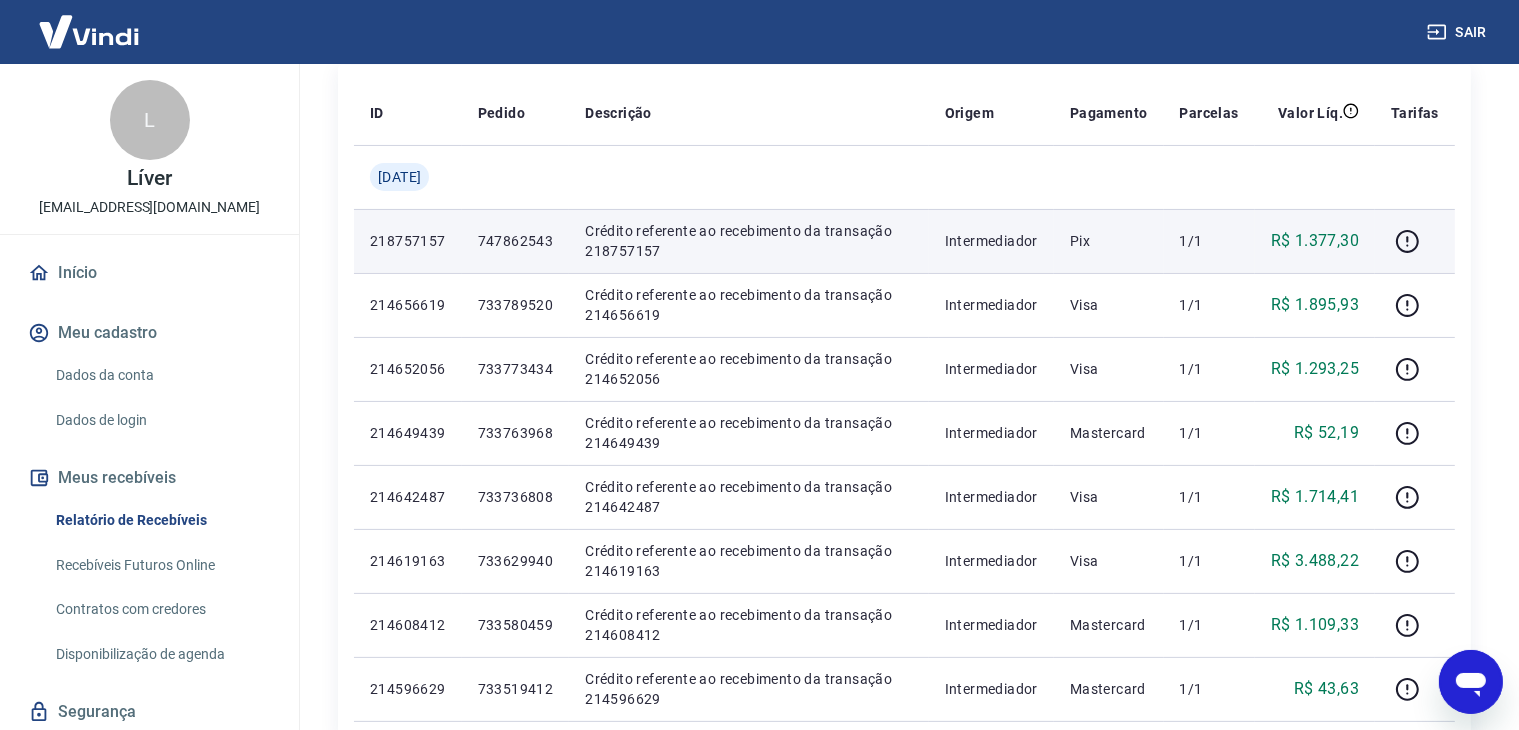 scroll, scrollTop: 300, scrollLeft: 0, axis: vertical 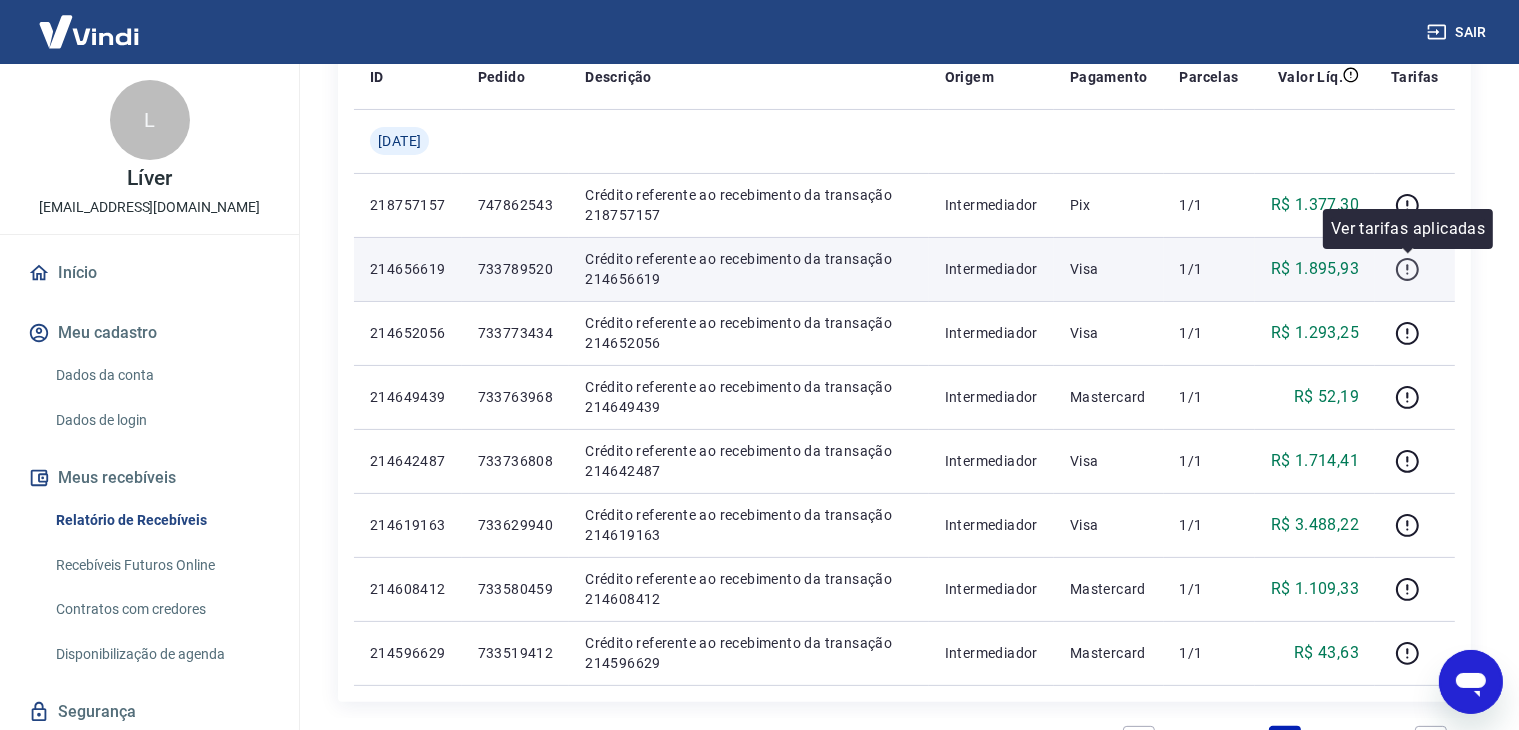 click 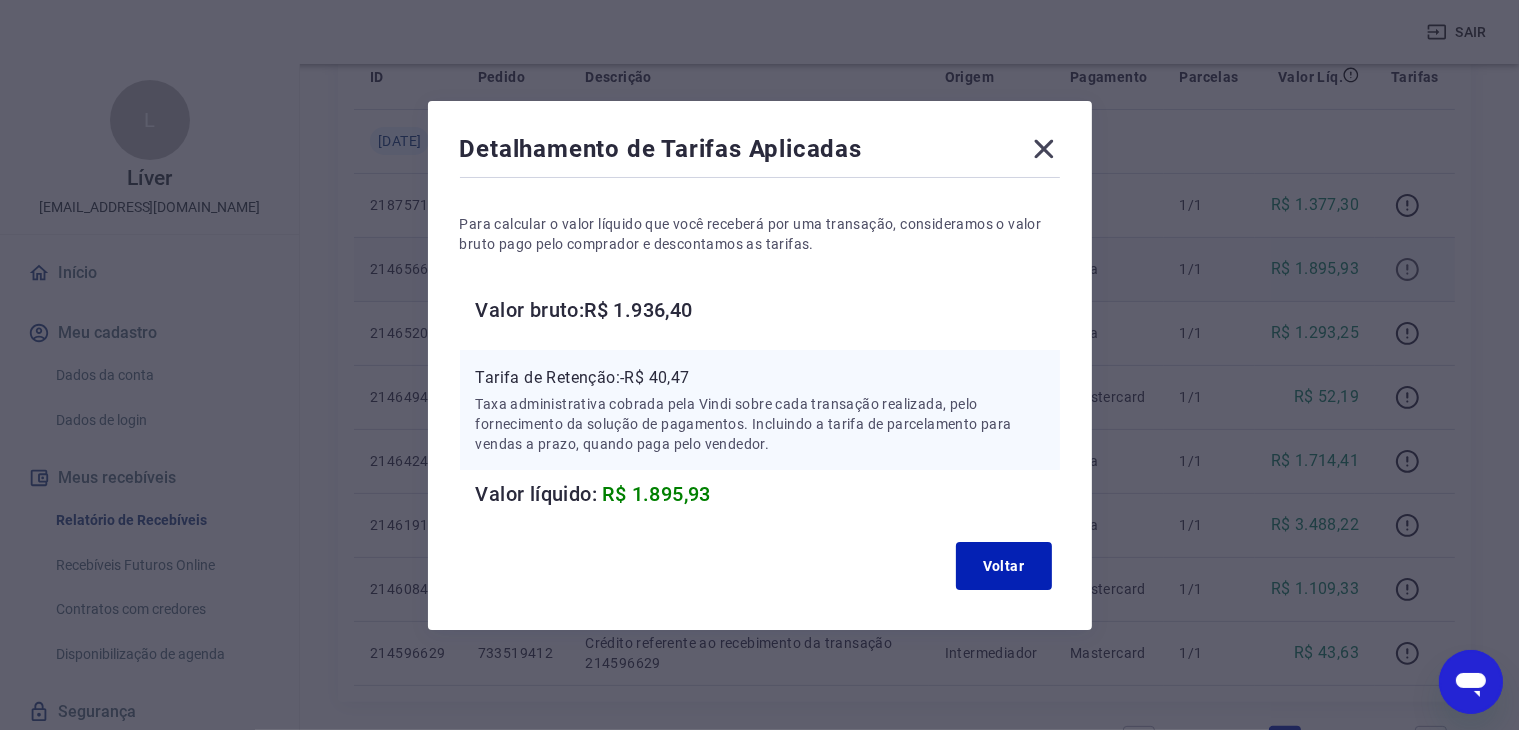 type 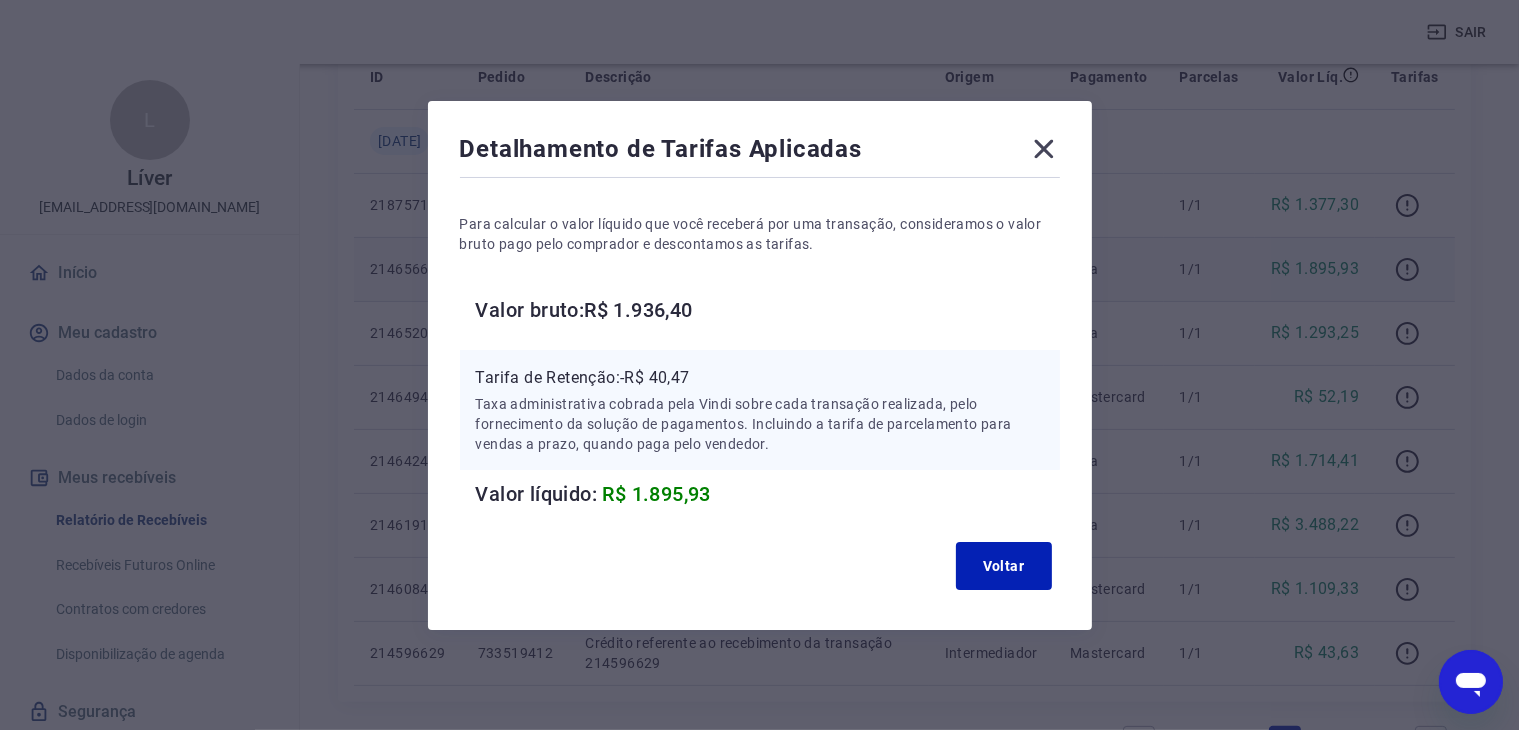 click 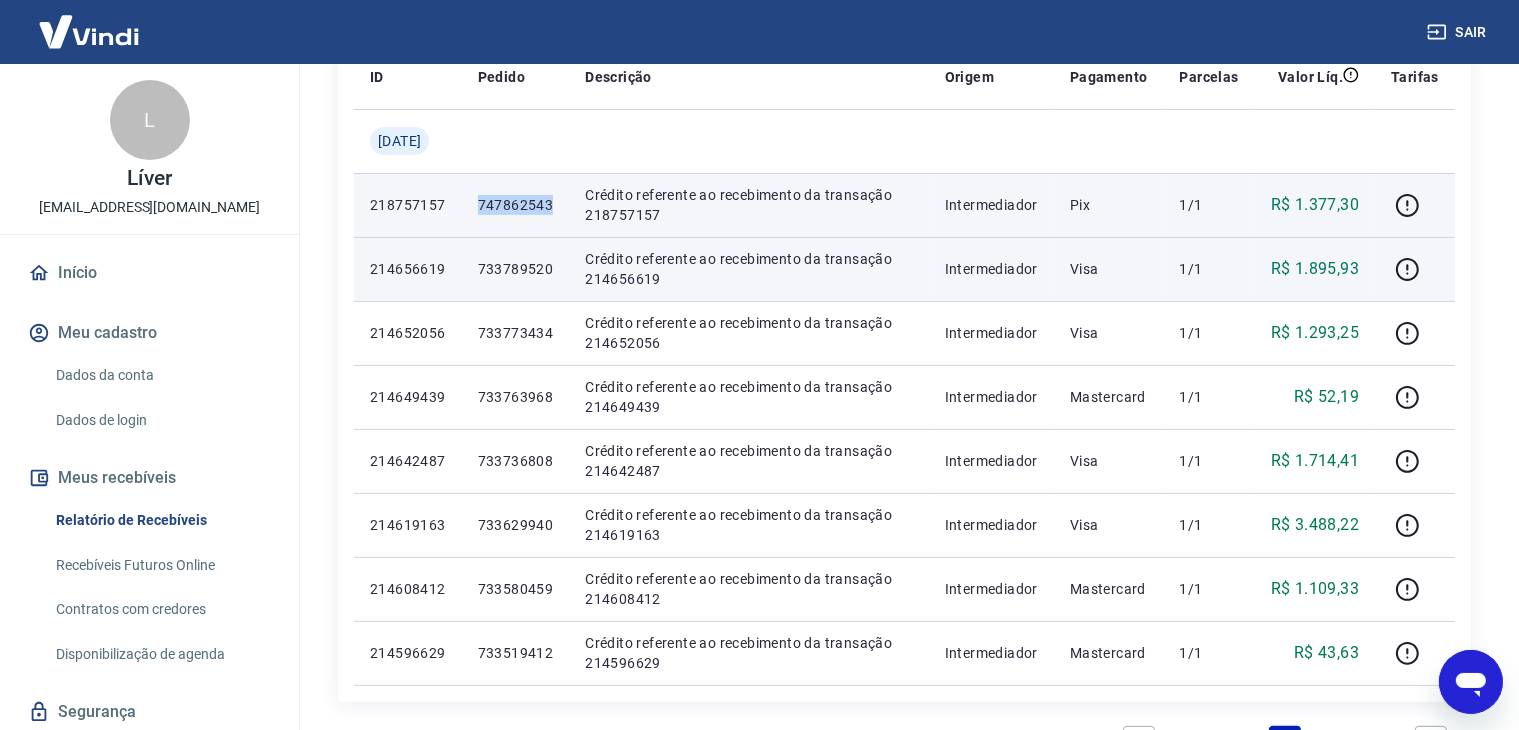 drag, startPoint x: 486, startPoint y: 206, endPoint x: 560, endPoint y: 207, distance: 74.00676 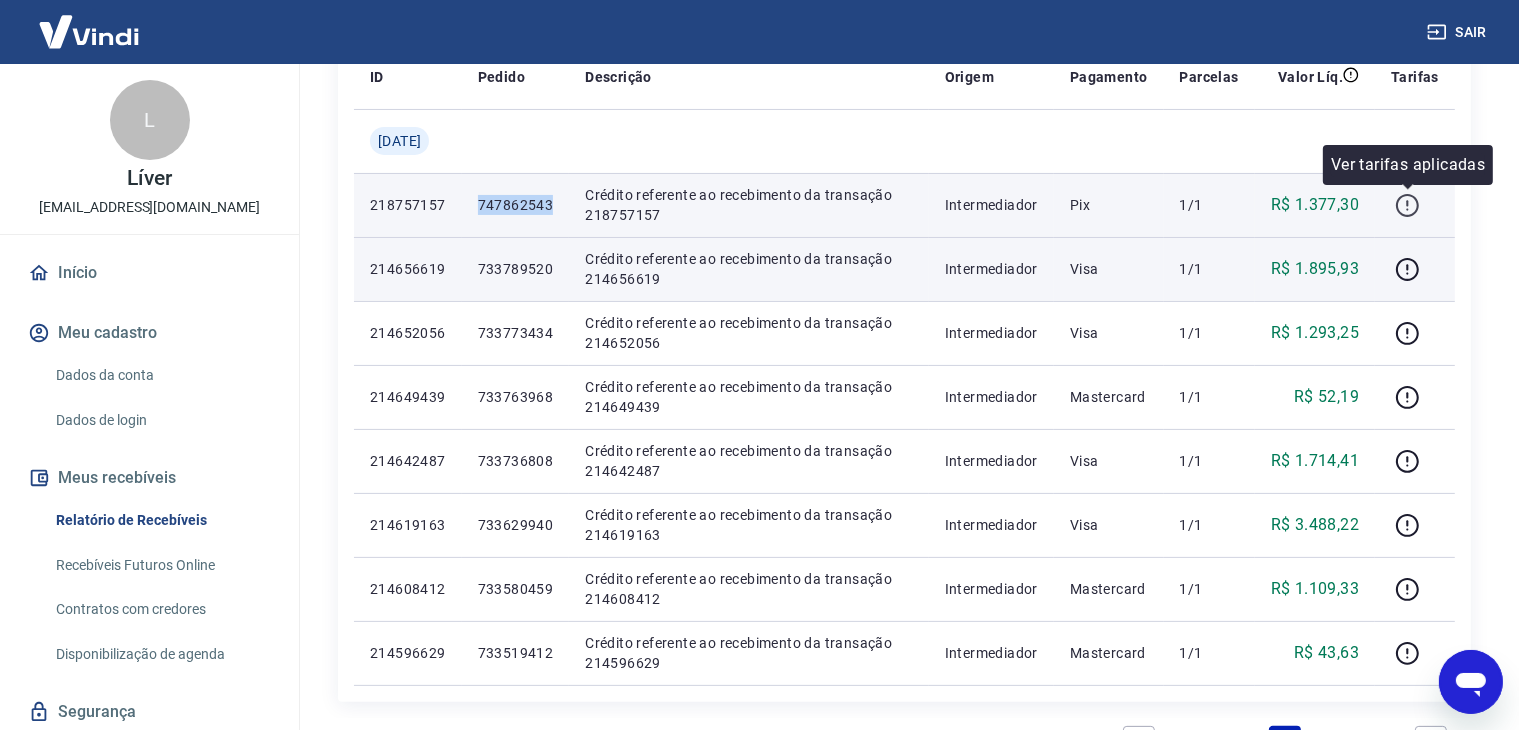 click 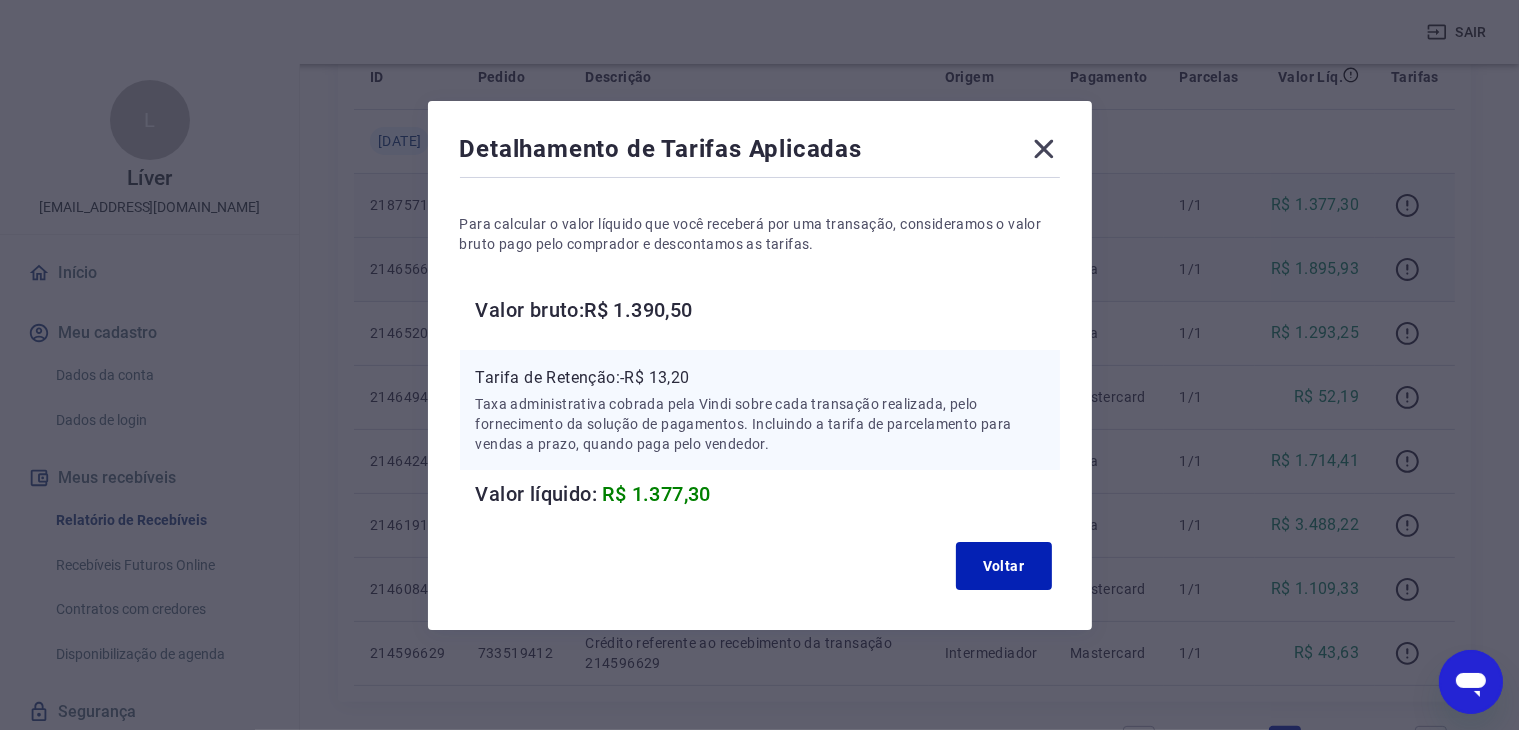 click 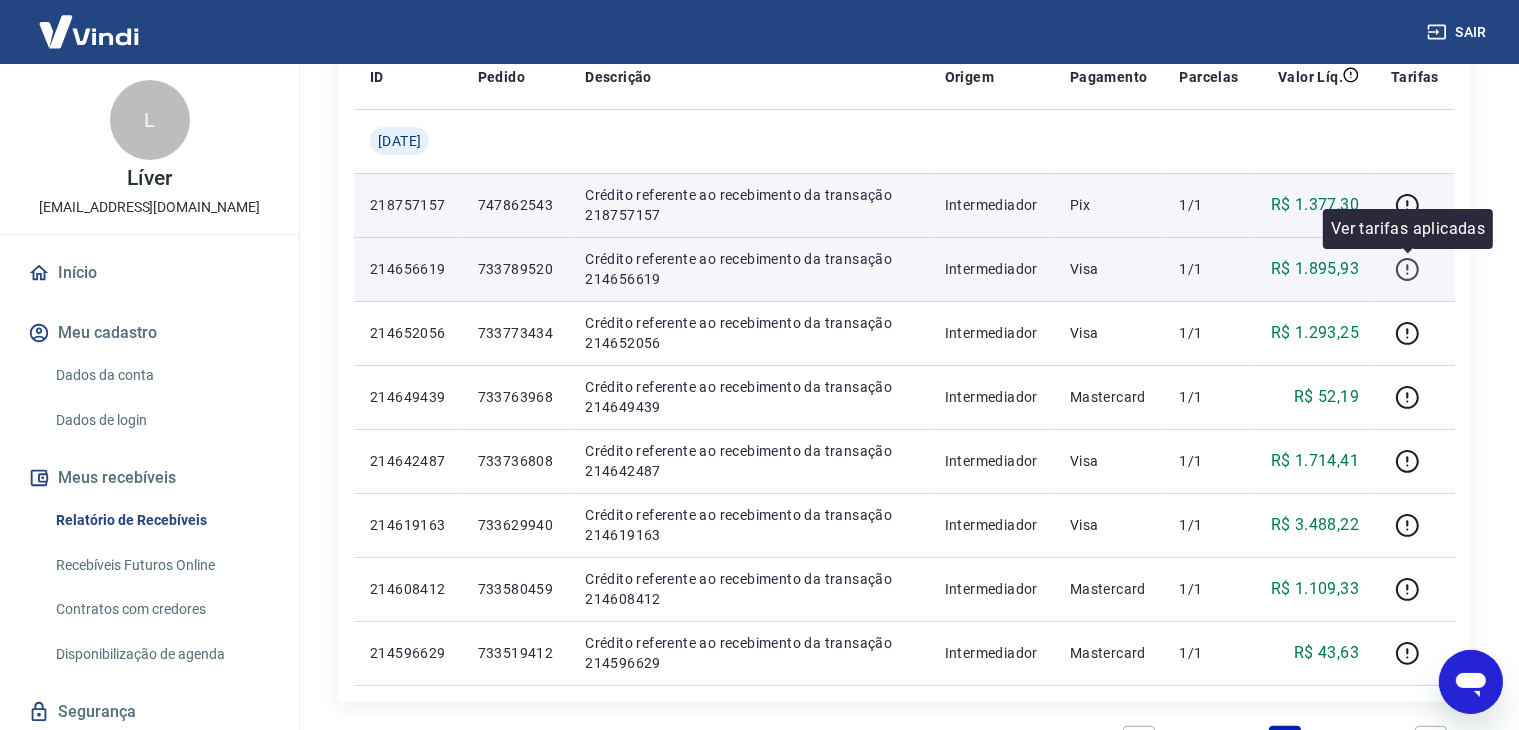 click 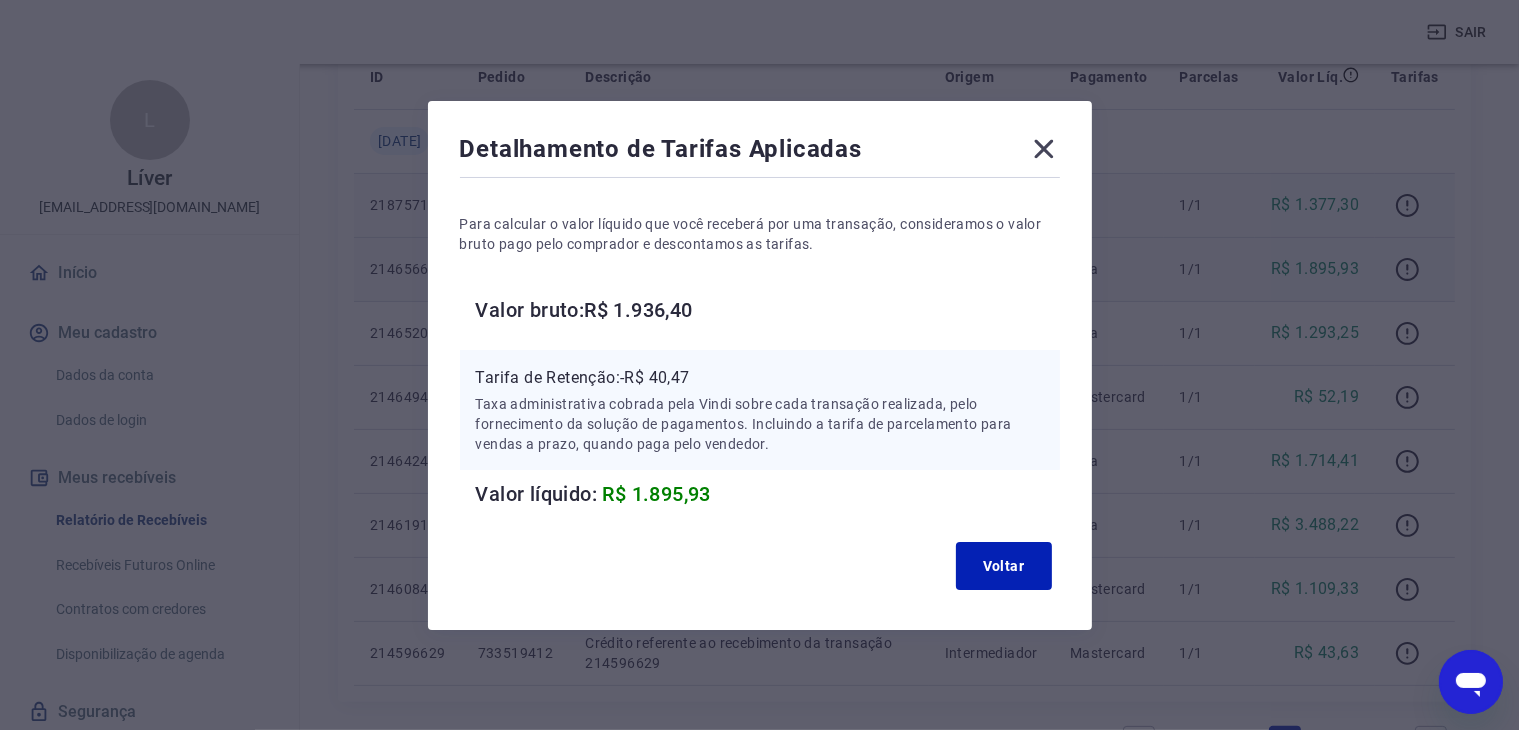 click 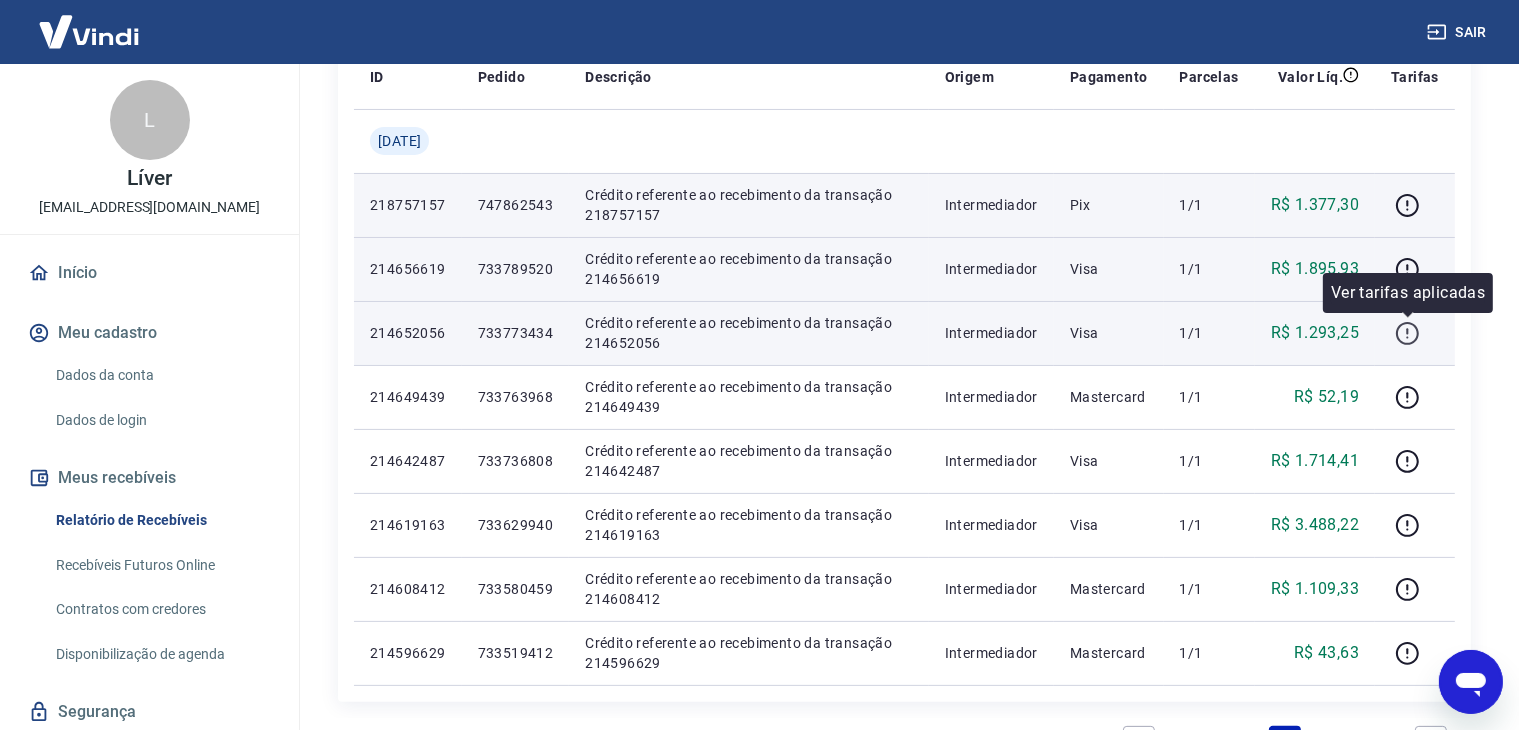 click 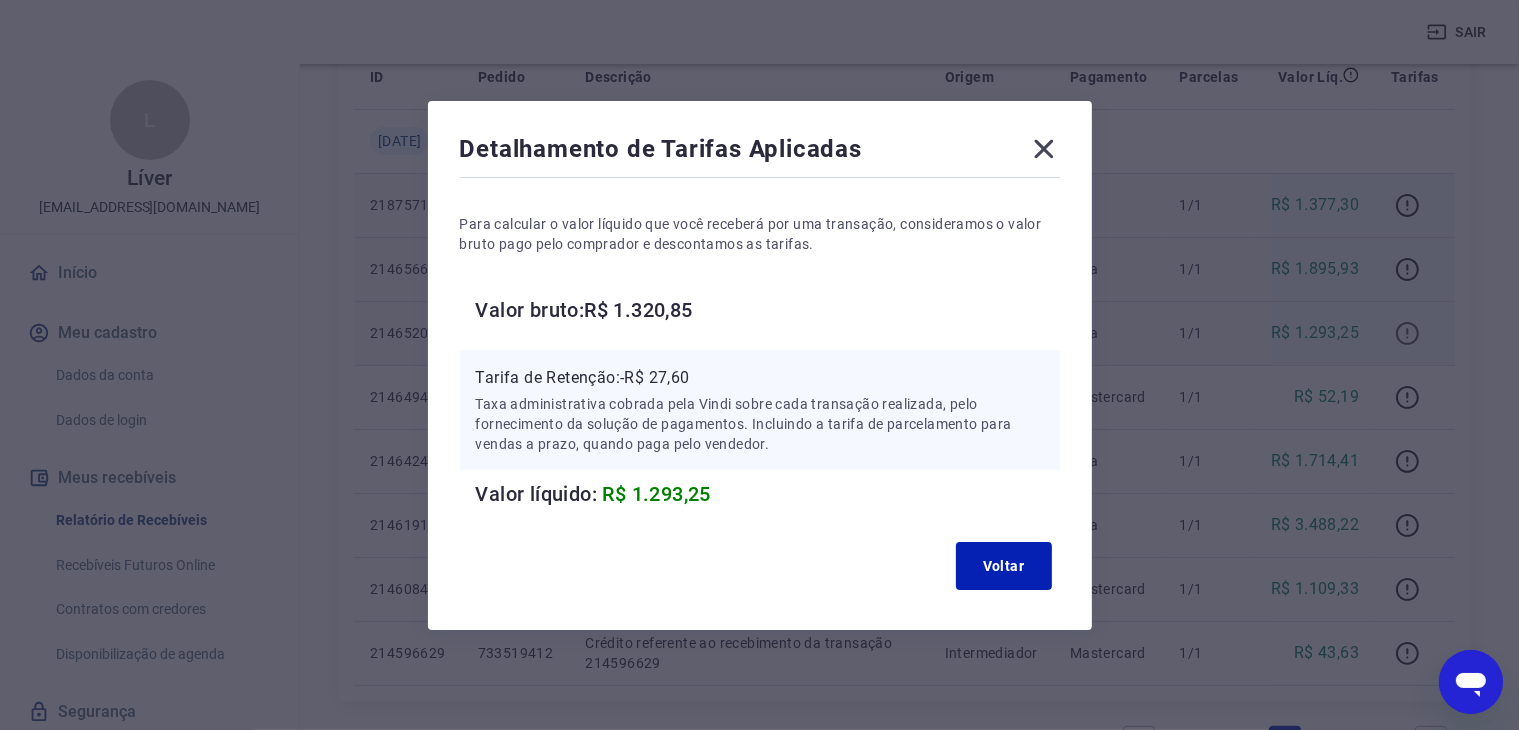 type 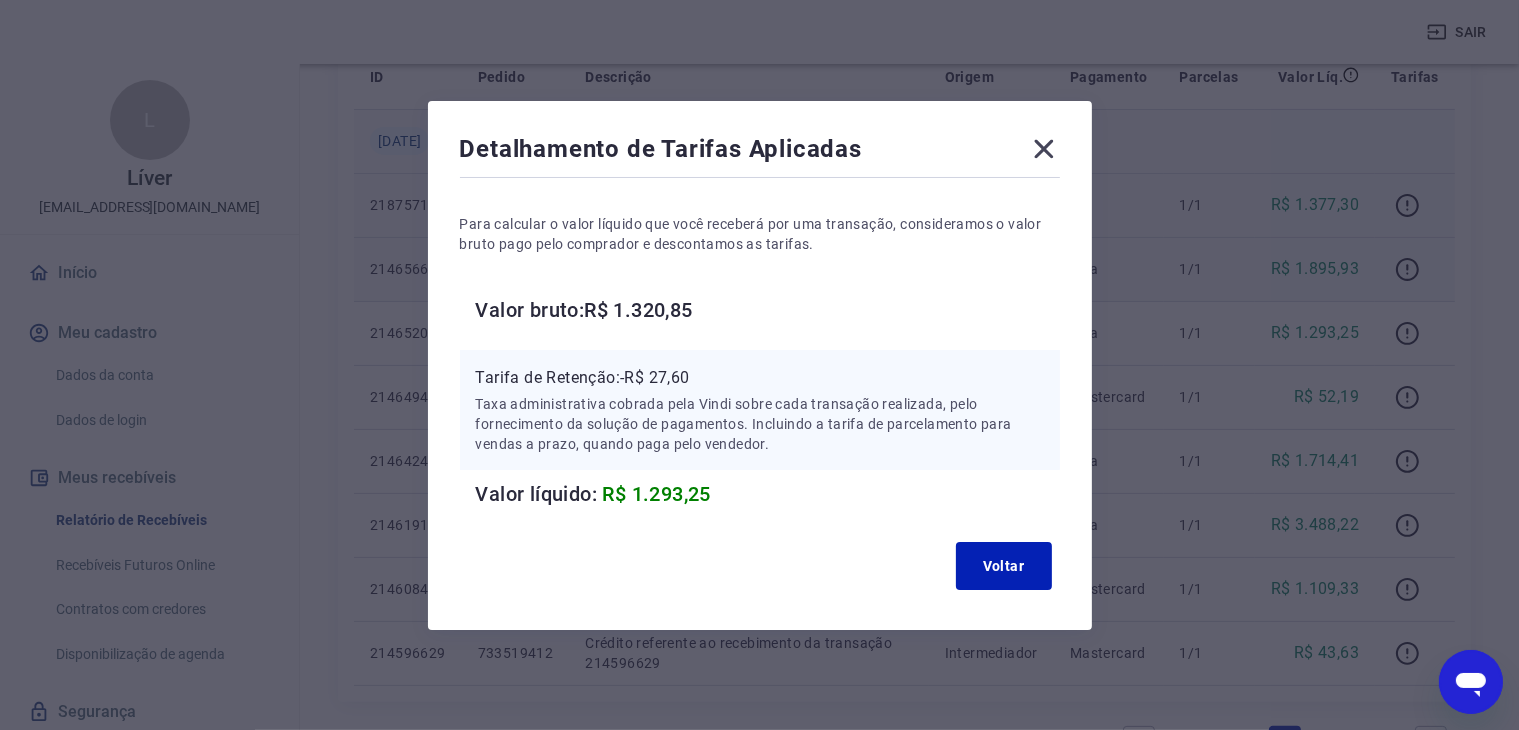 click 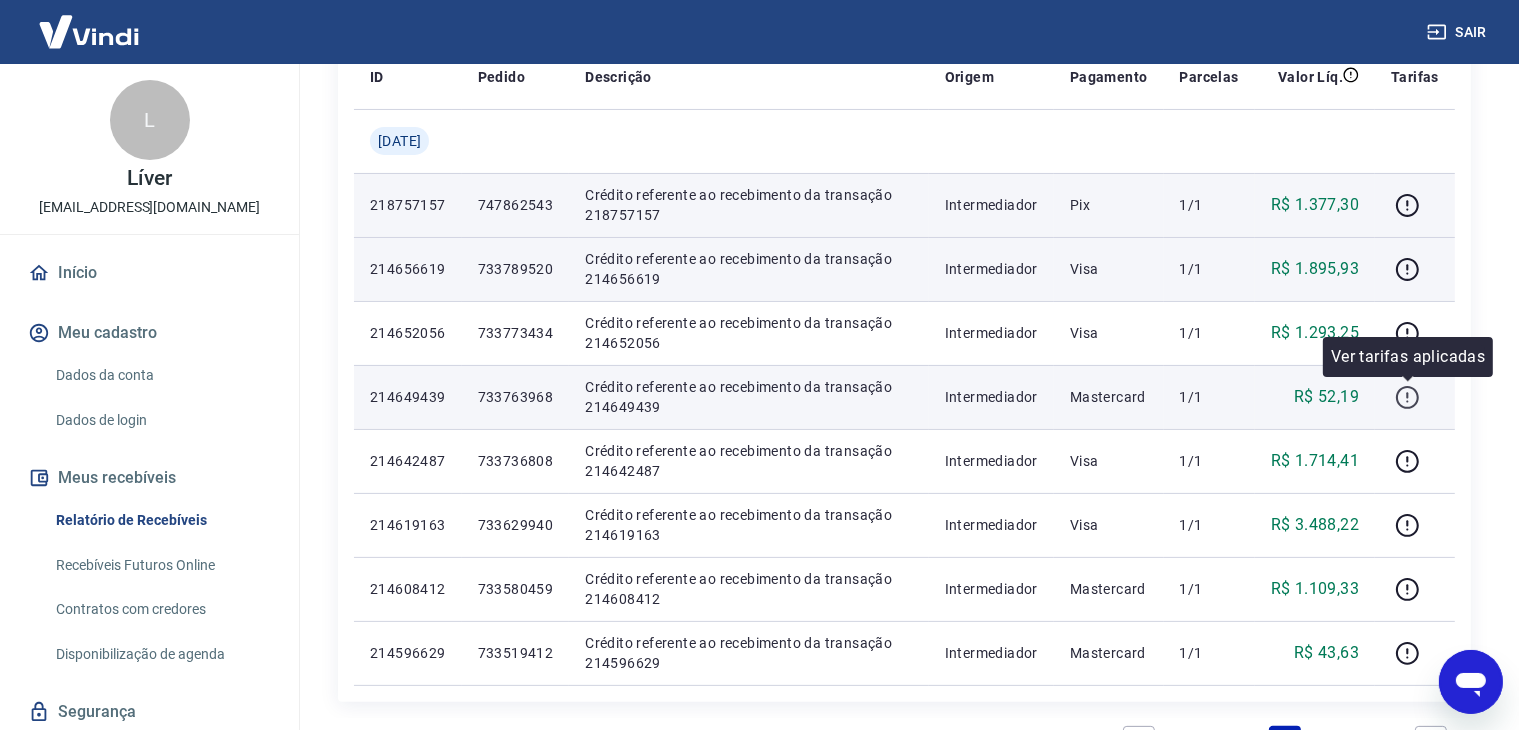 click 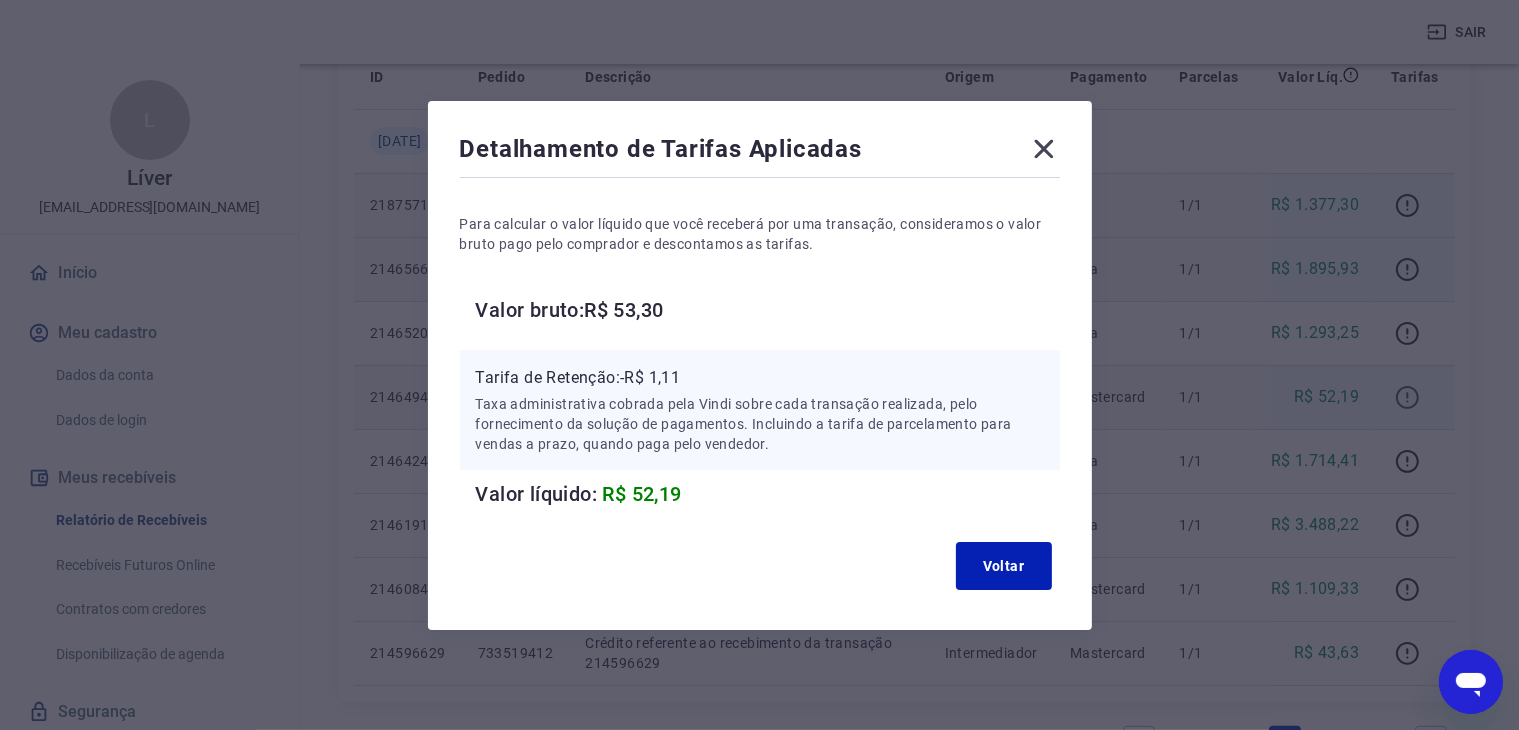 type 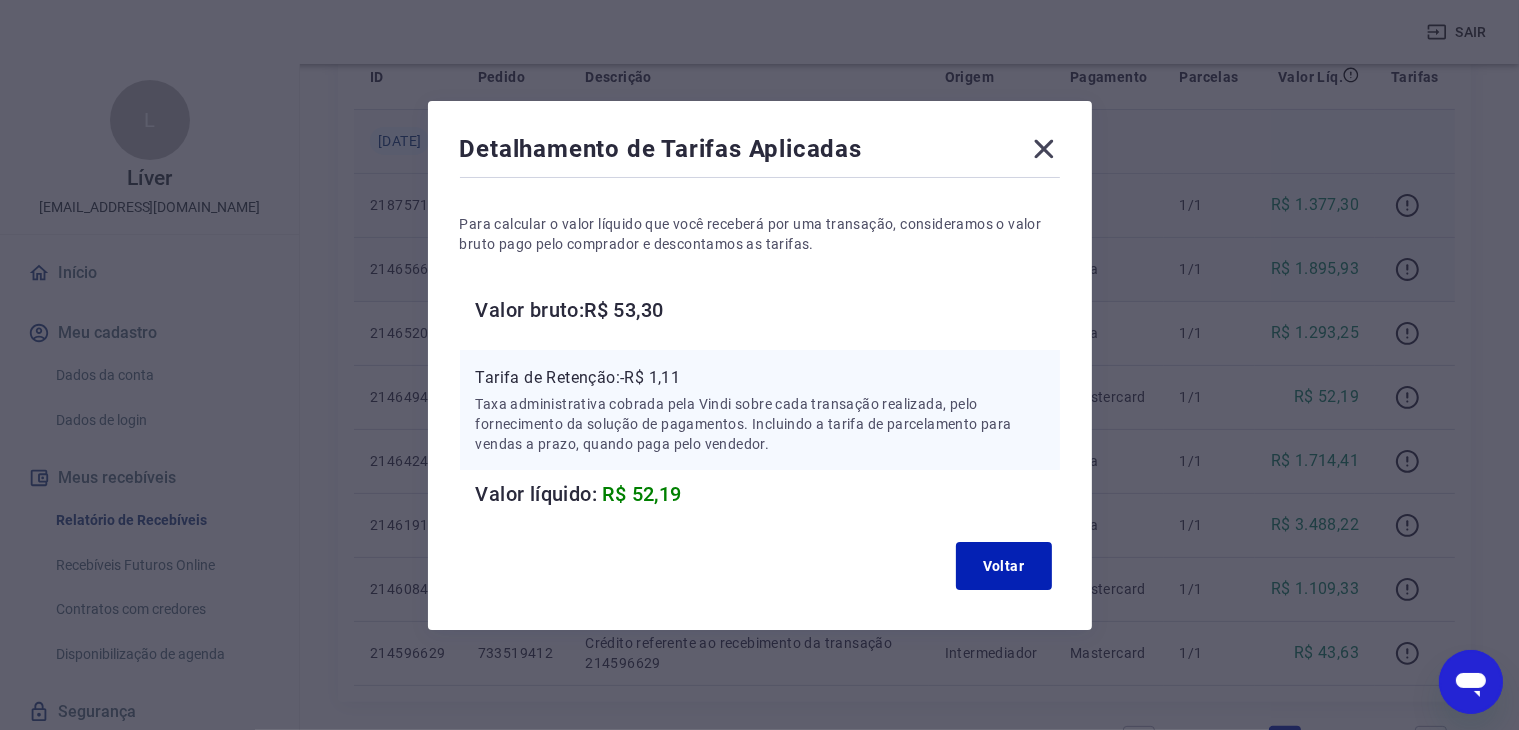 drag, startPoint x: 1042, startPoint y: 133, endPoint x: 1062, endPoint y: 146, distance: 23.853722 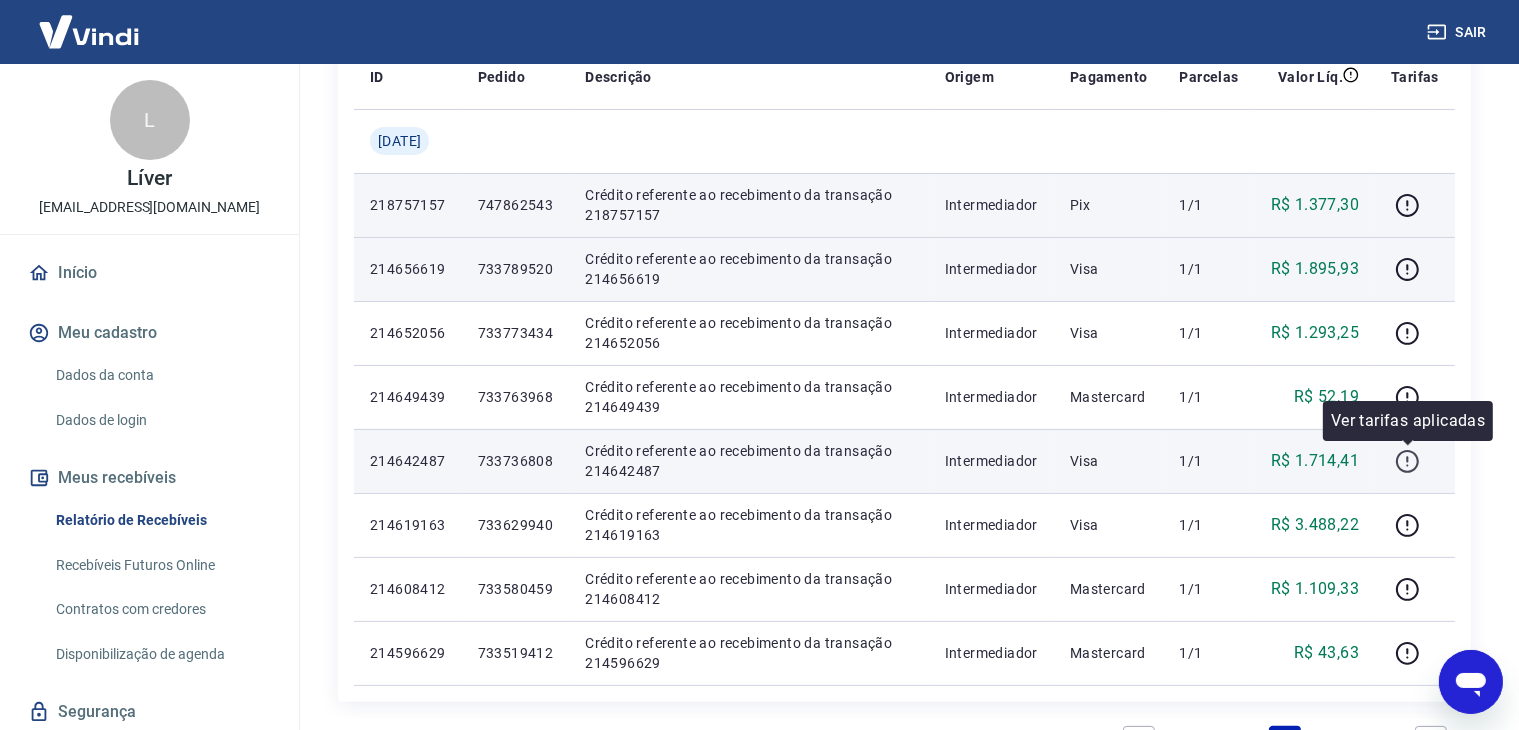 click 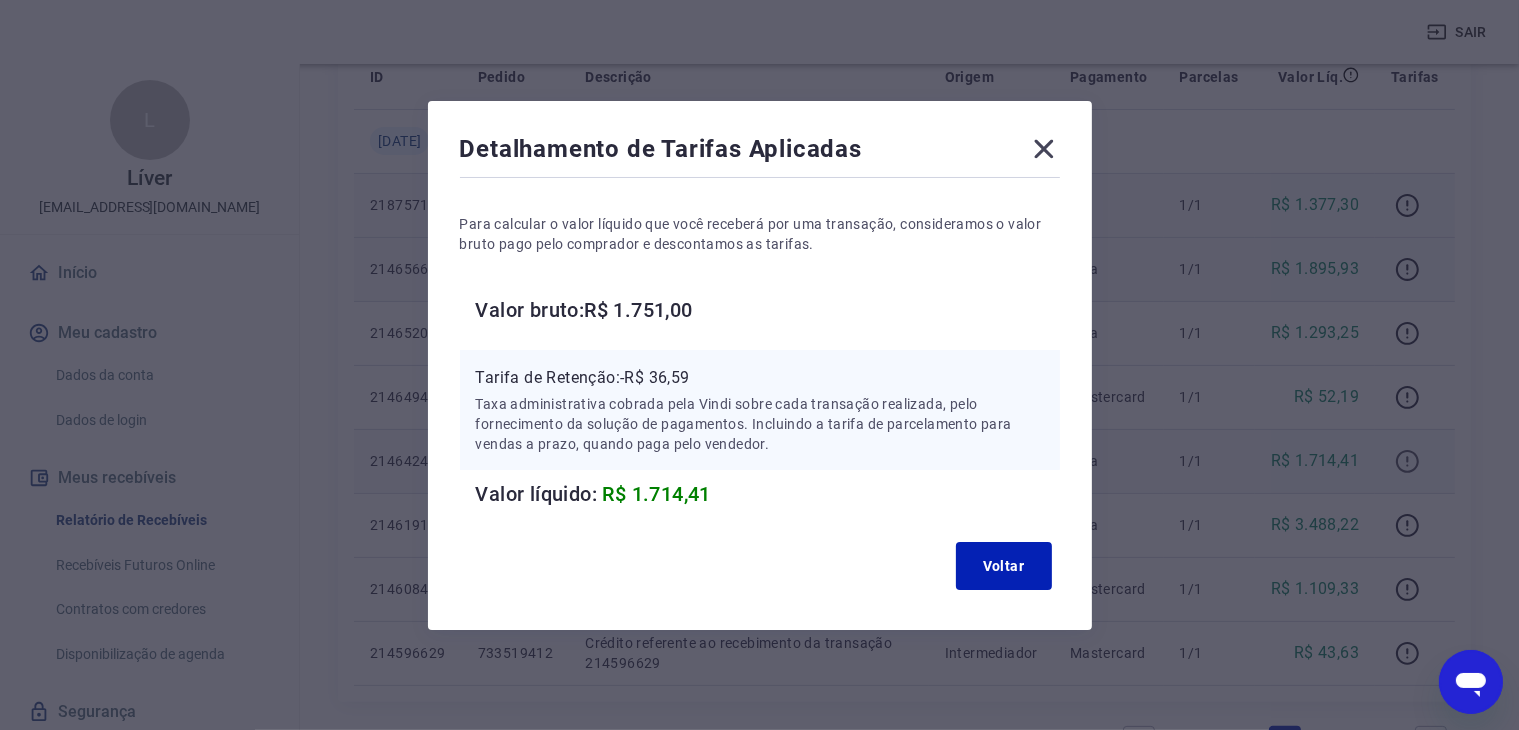 type 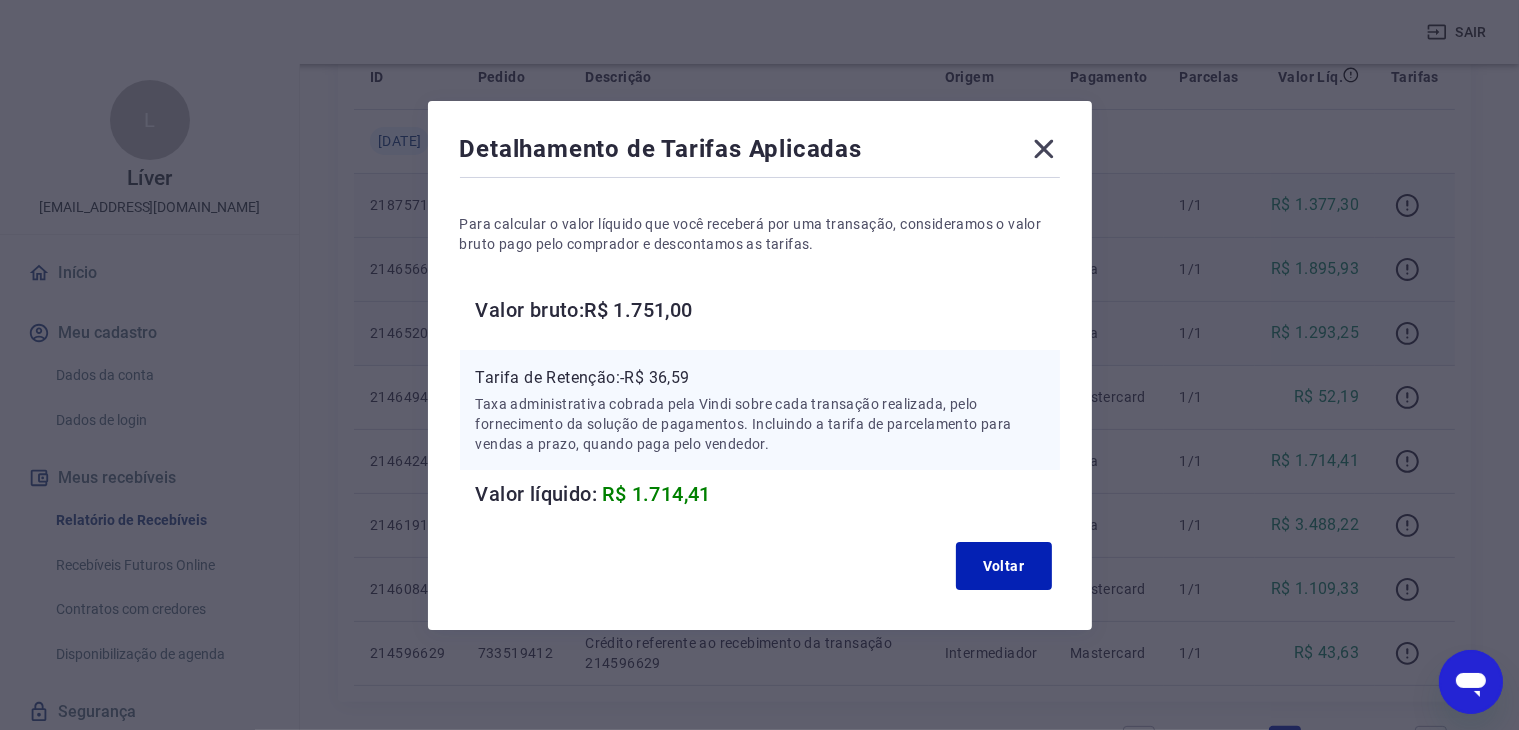 drag, startPoint x: 1051, startPoint y: 147, endPoint x: 1224, endPoint y: 321, distance: 245.36707 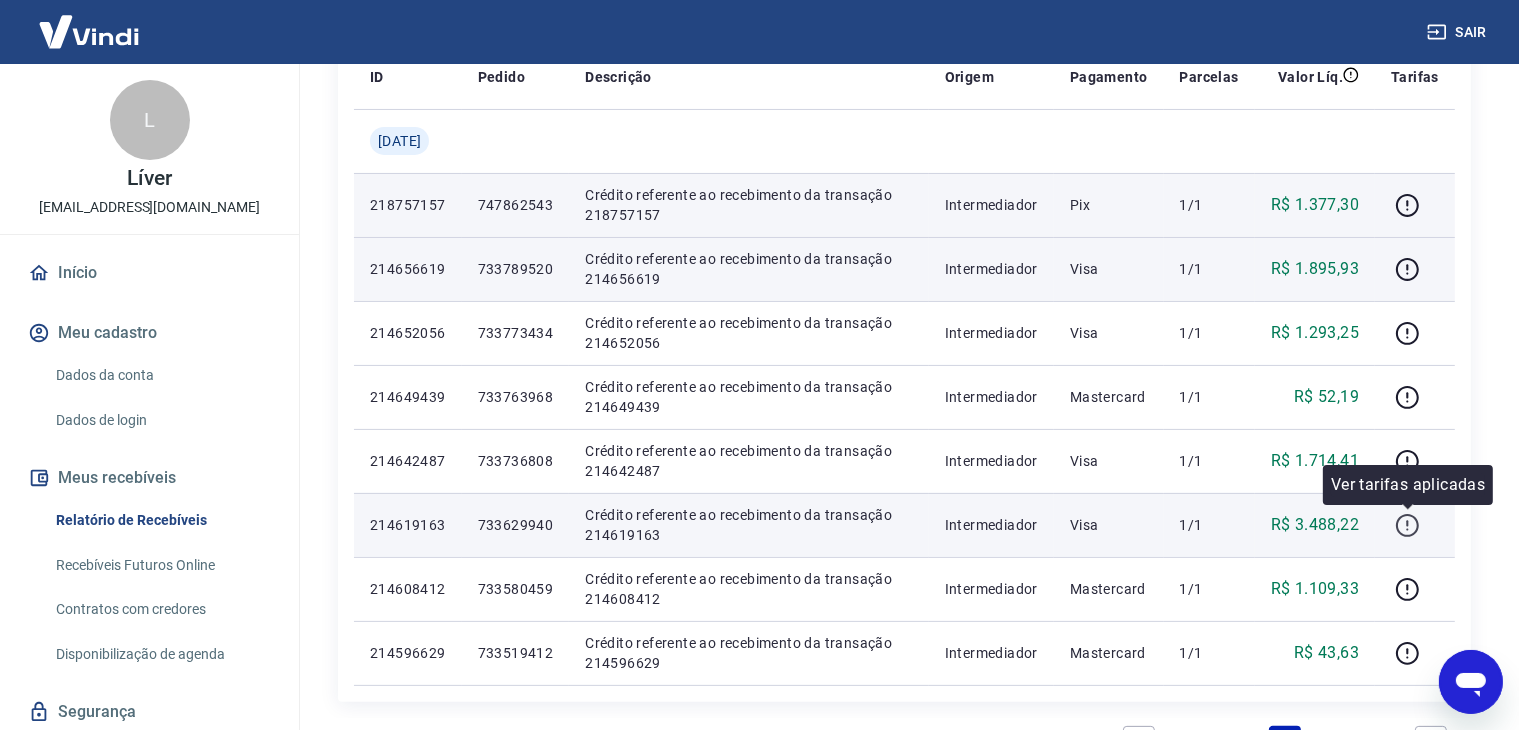 click 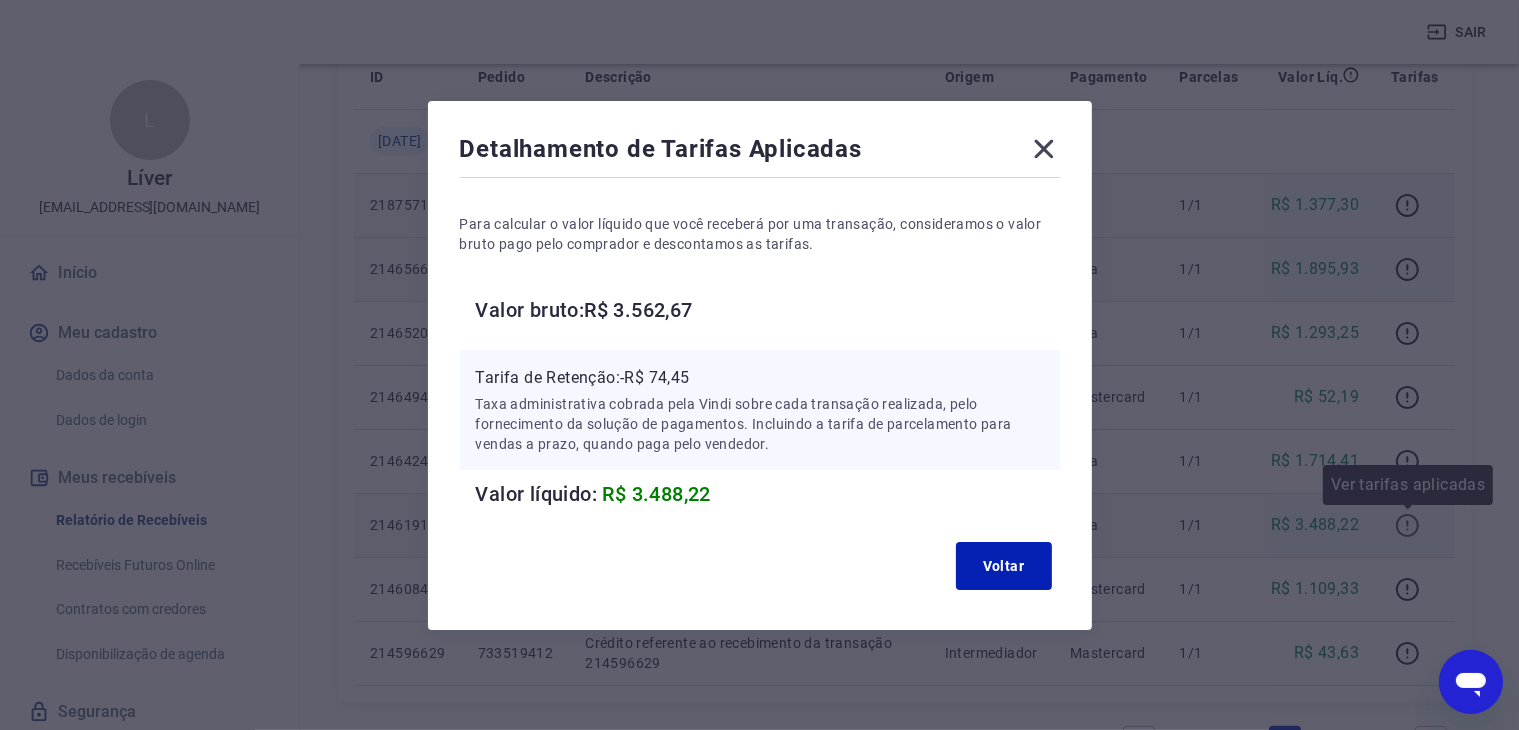 type 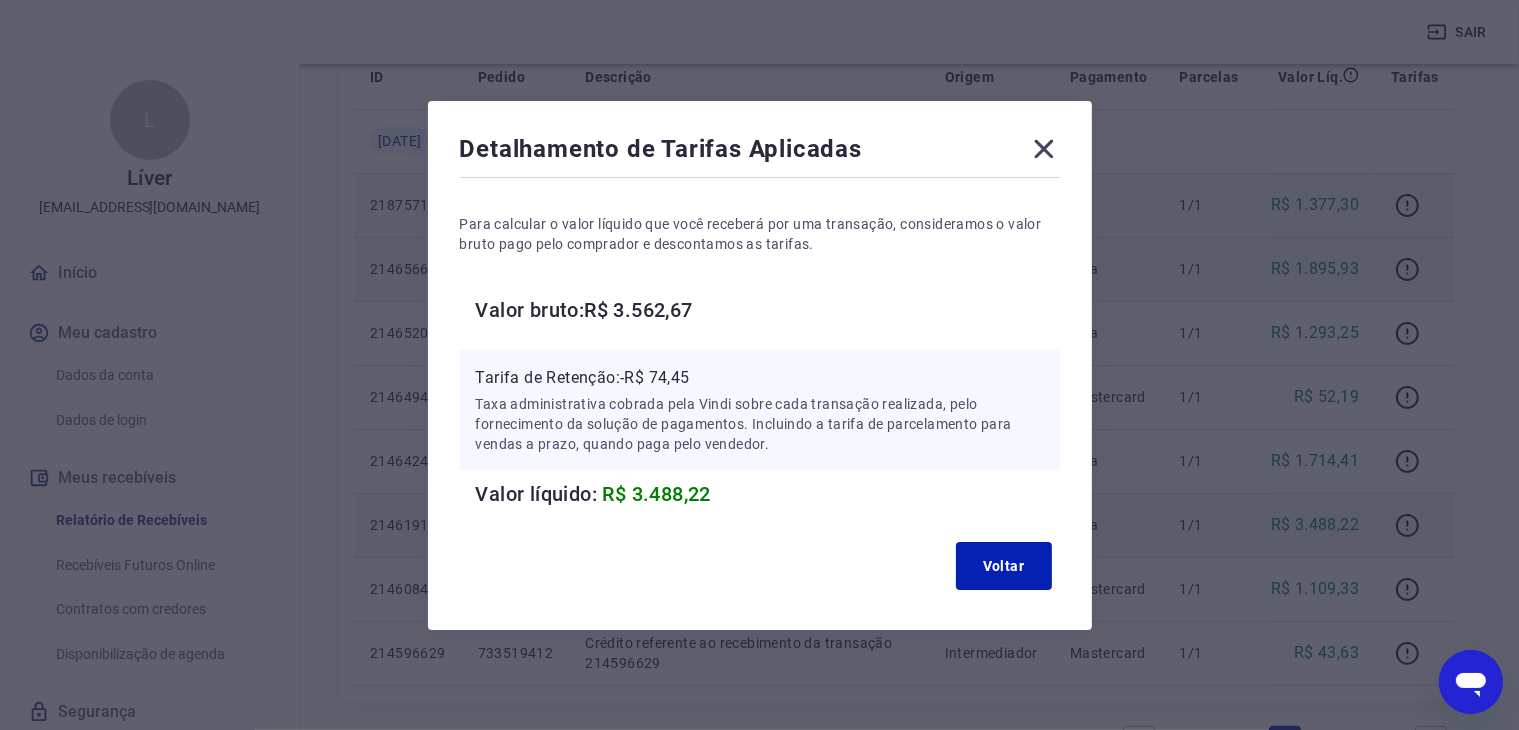 click 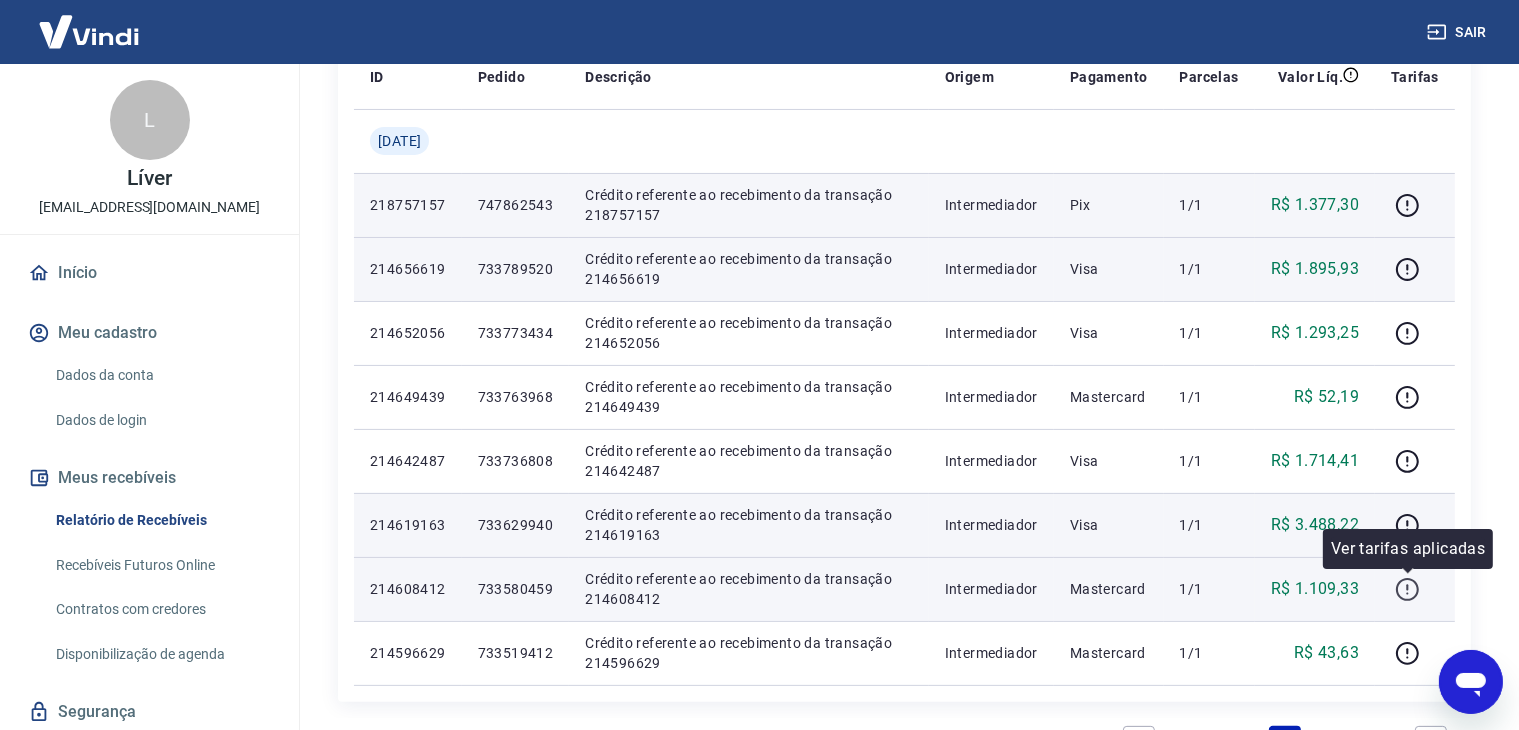 click 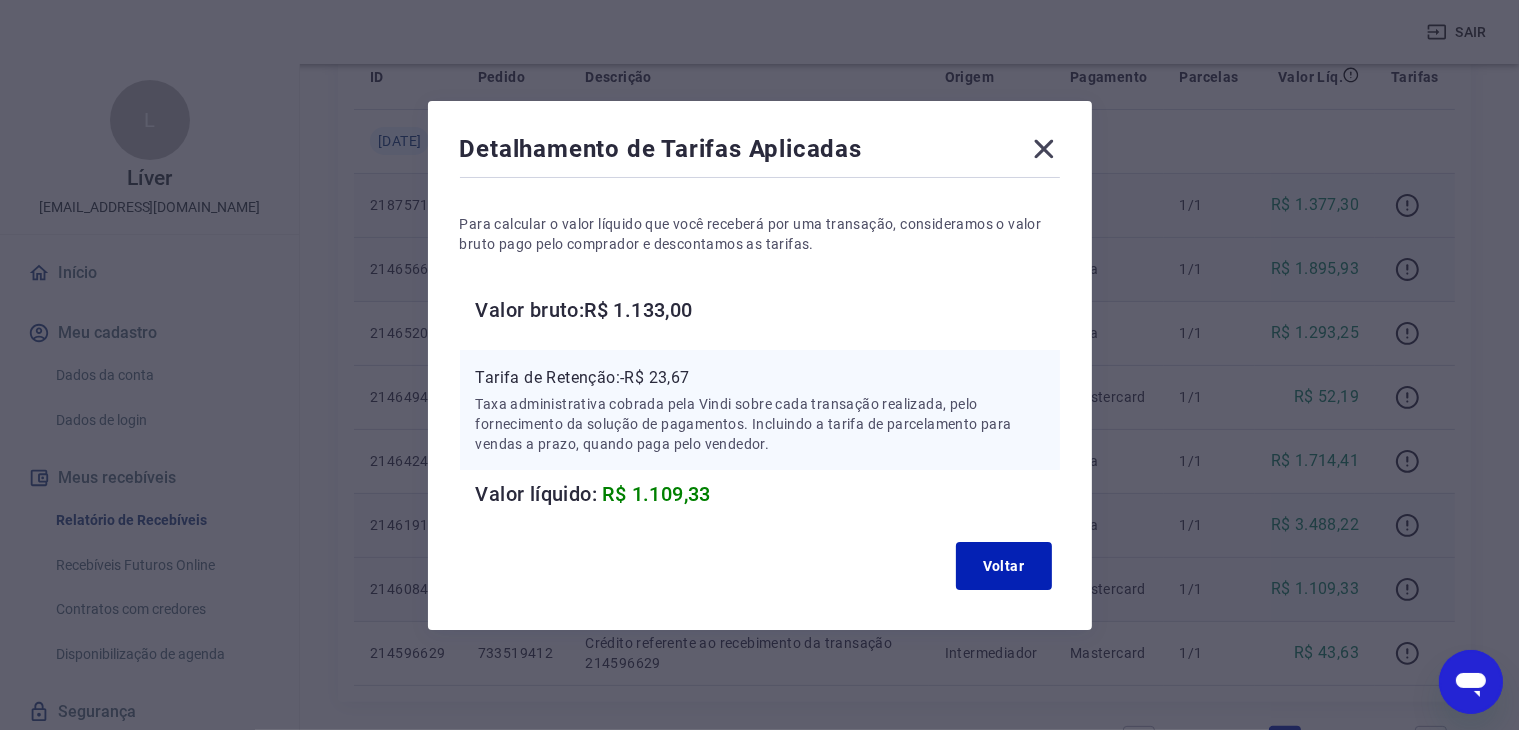 type 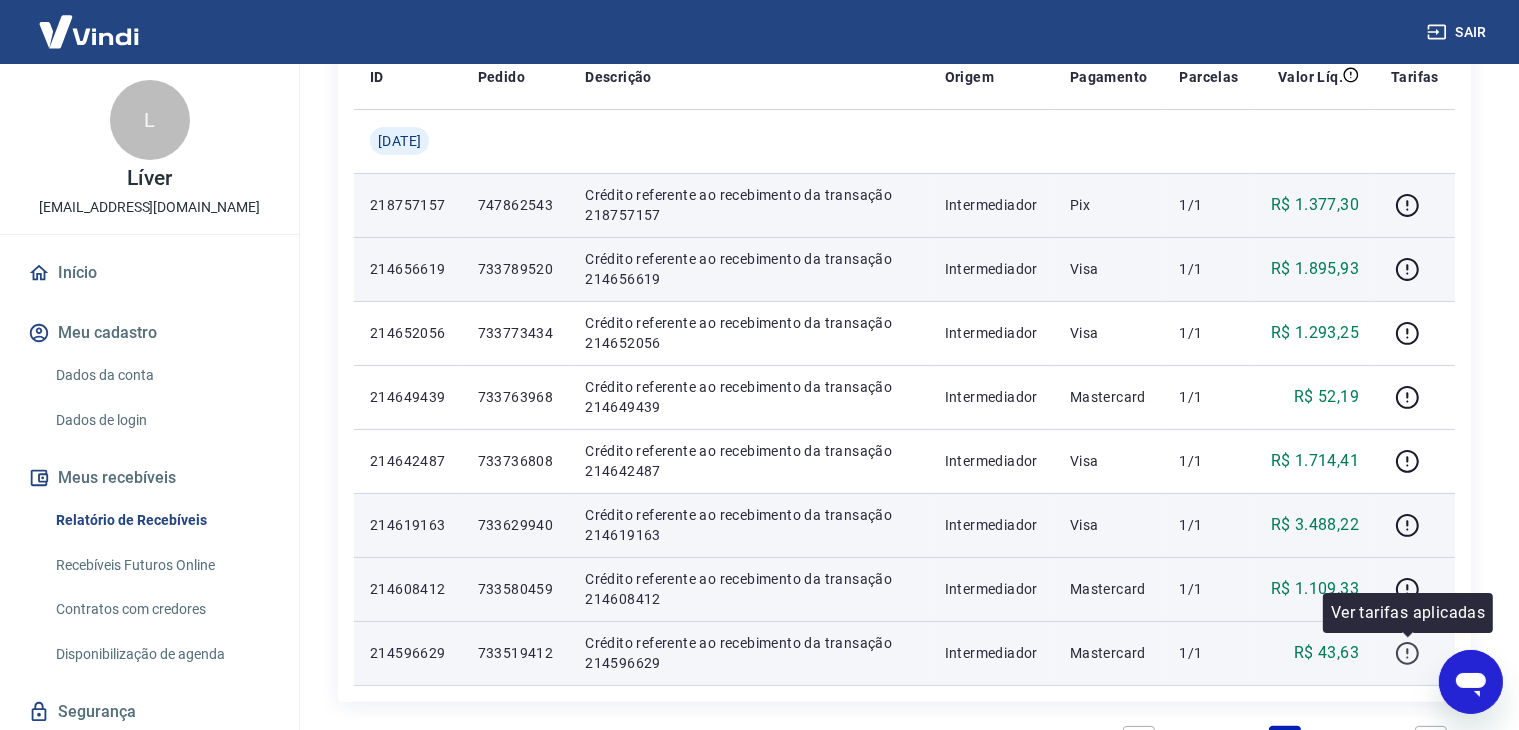 click at bounding box center (1407, 653) 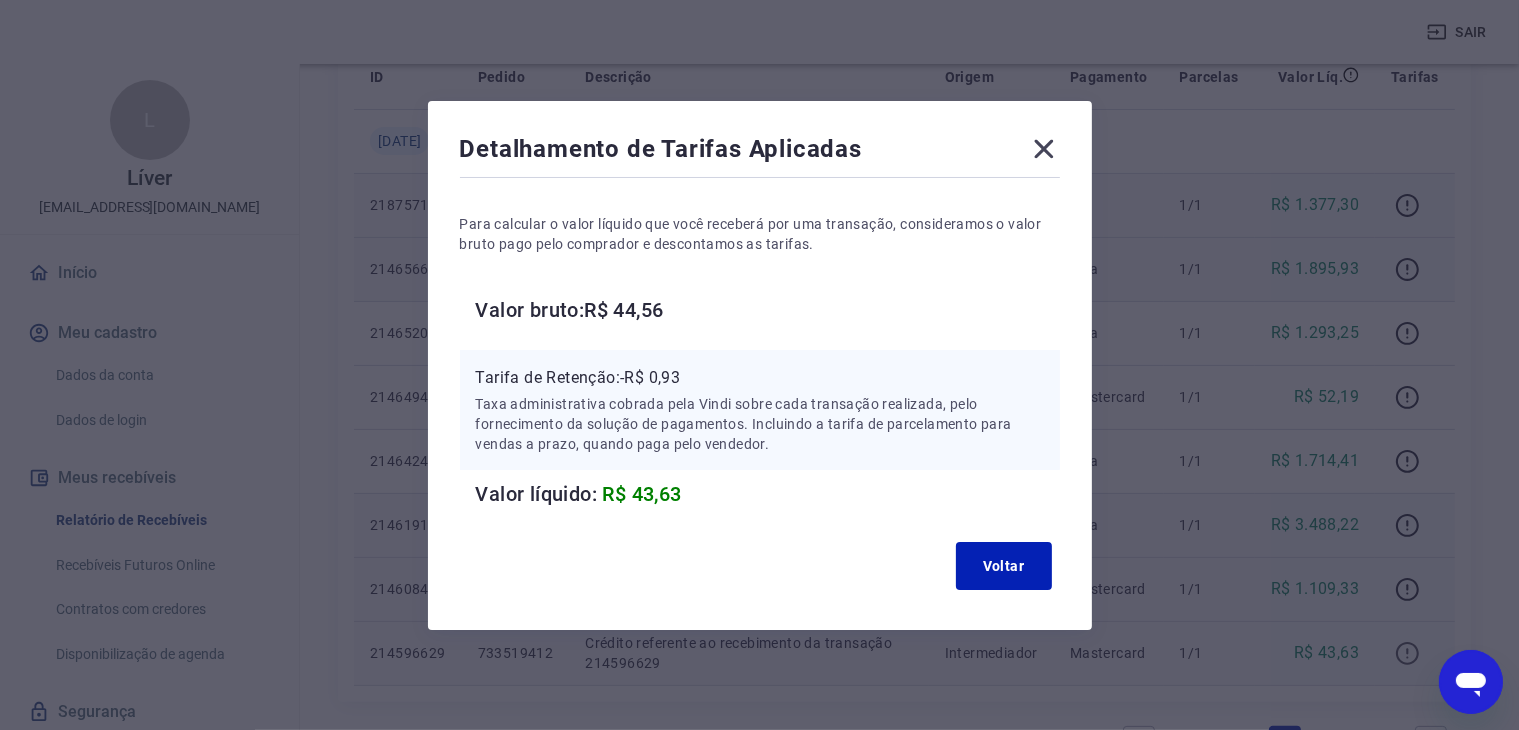 type 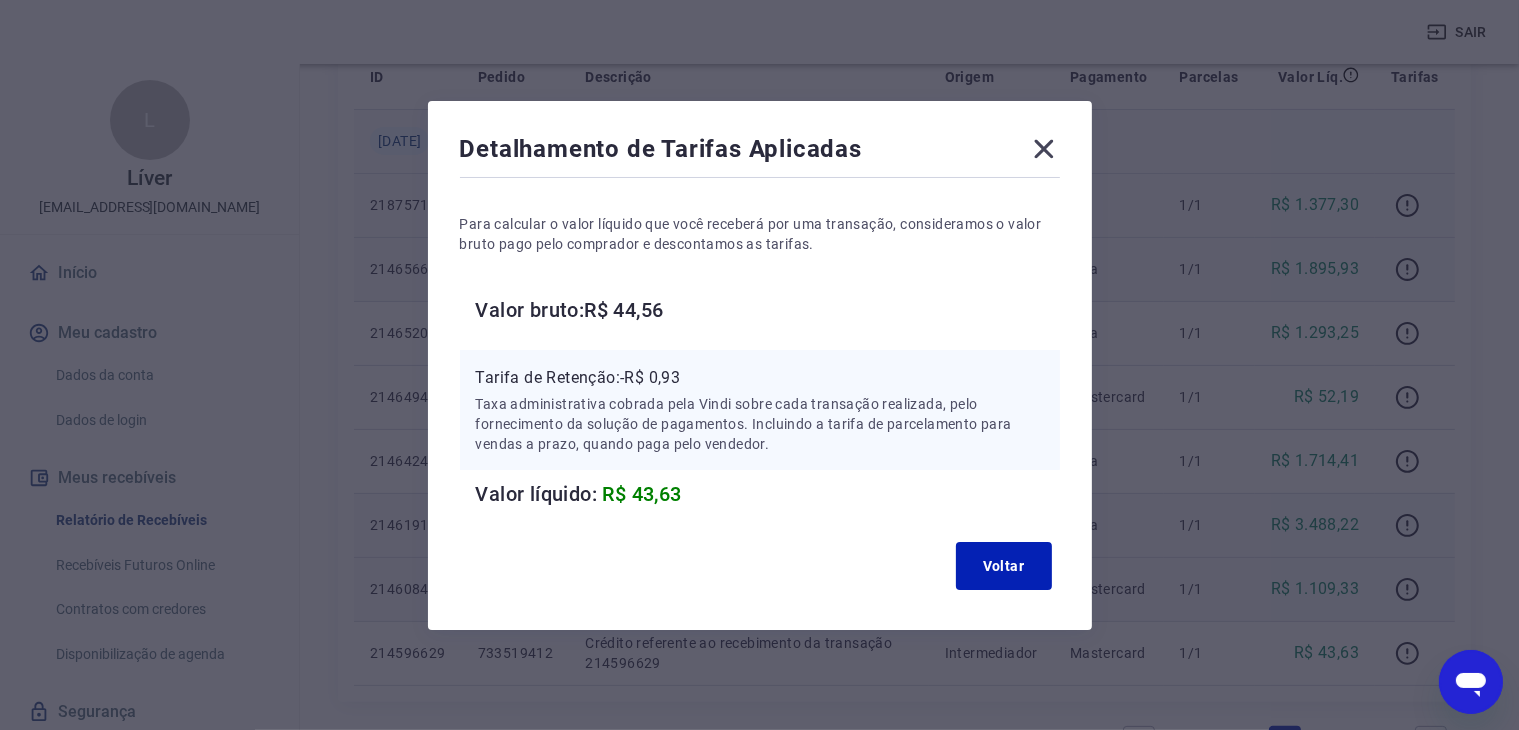 click 